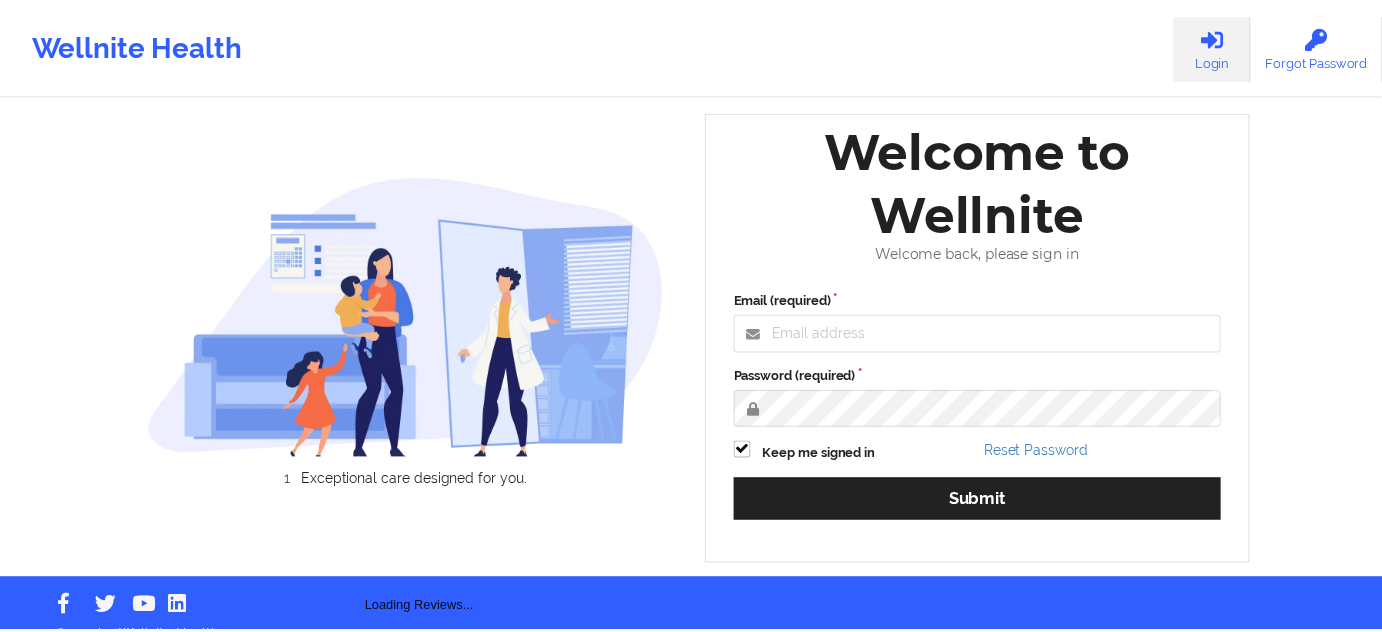 scroll, scrollTop: 0, scrollLeft: 0, axis: both 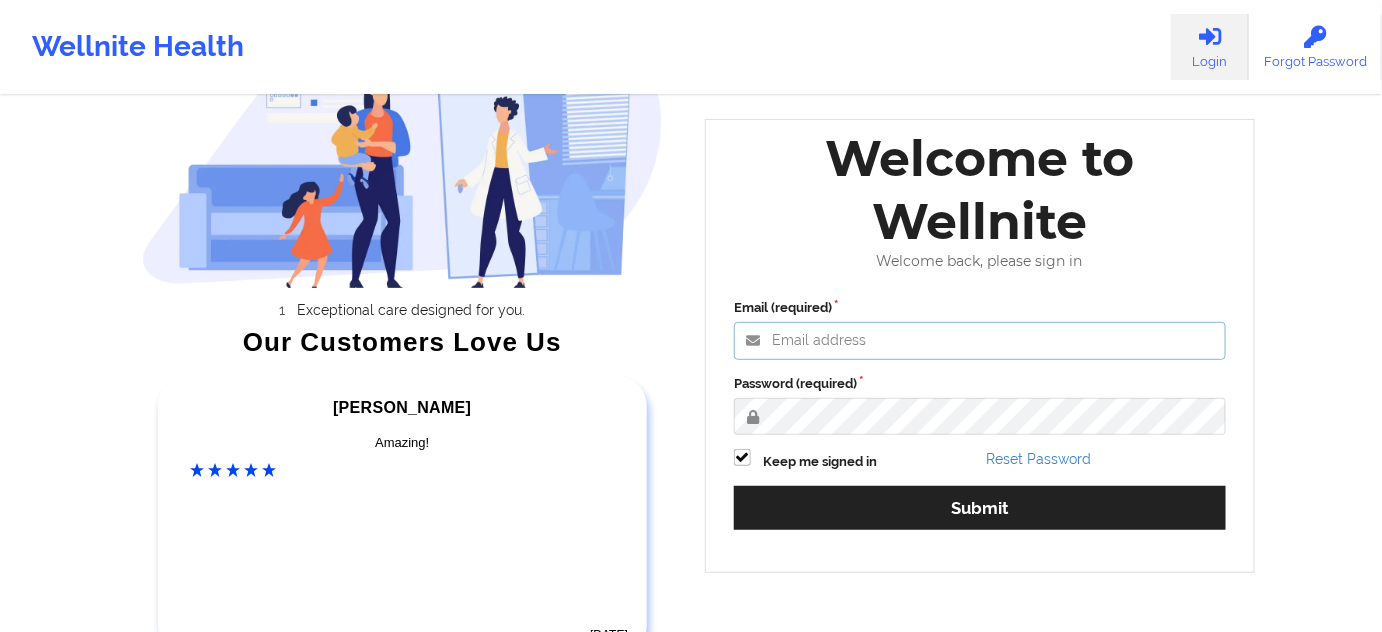 type on "[PERSON_NAME][EMAIL_ADDRESS][PERSON_NAME][DOMAIN_NAME]" 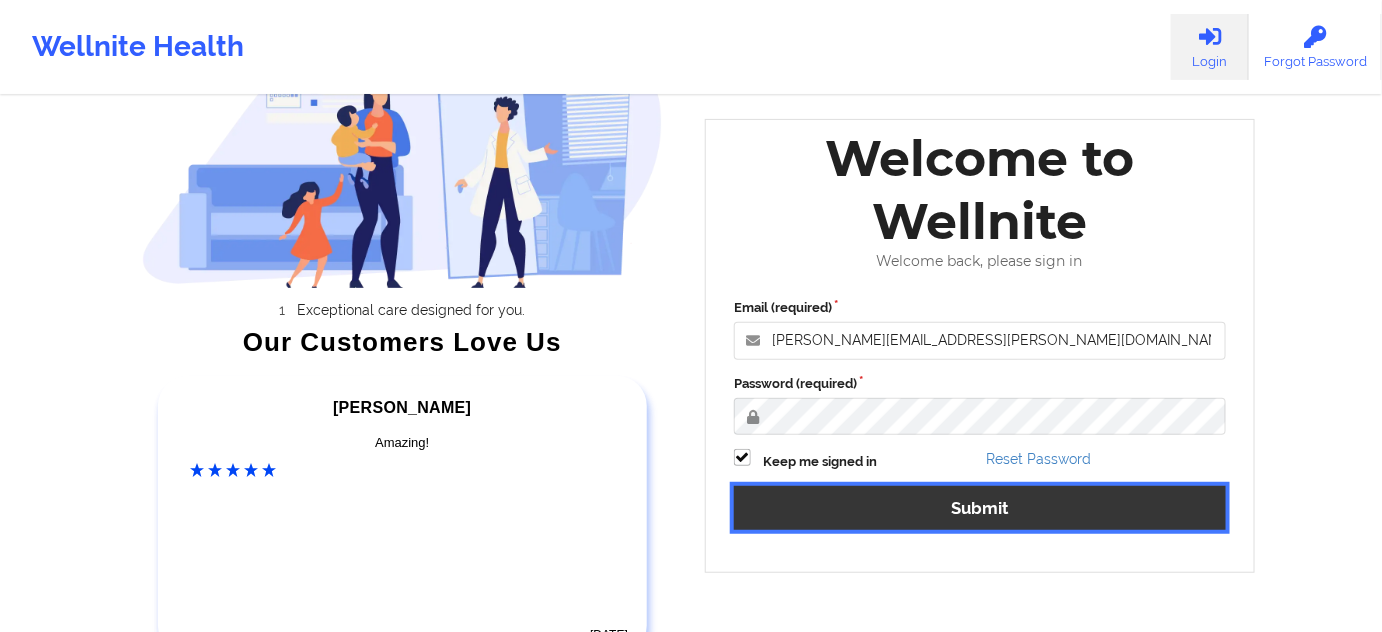 click on "Submit" at bounding box center (980, 507) 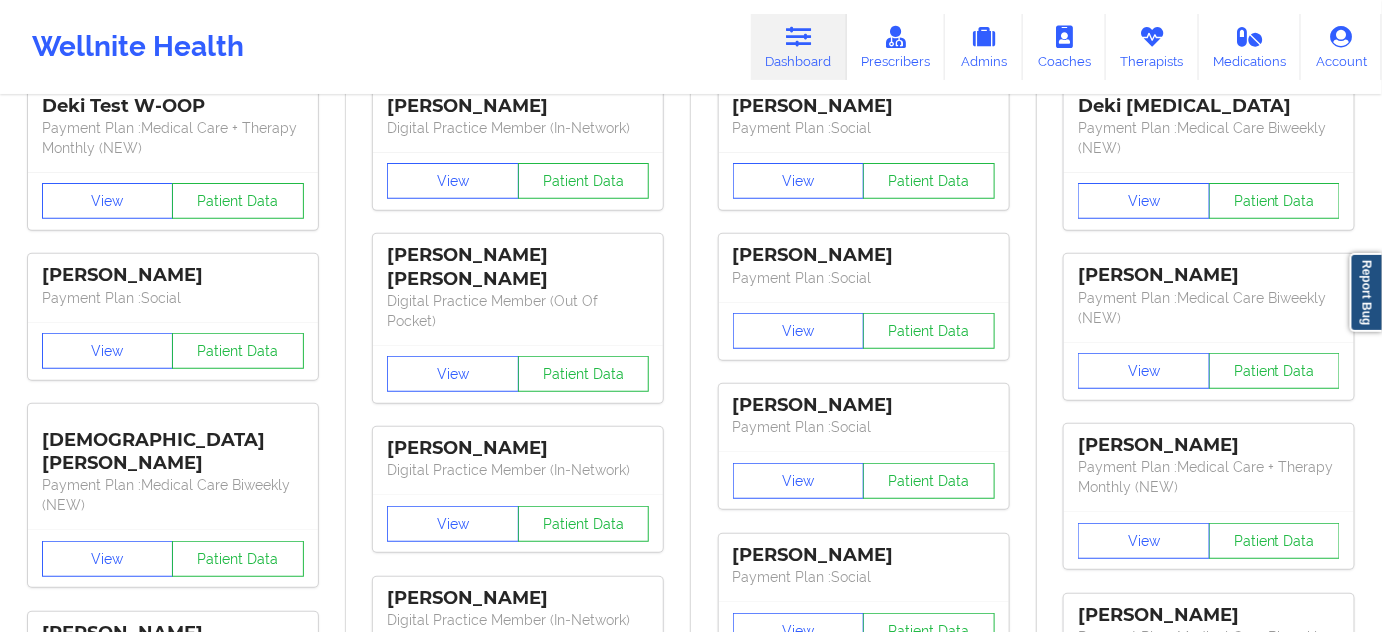 scroll, scrollTop: 0, scrollLeft: 0, axis: both 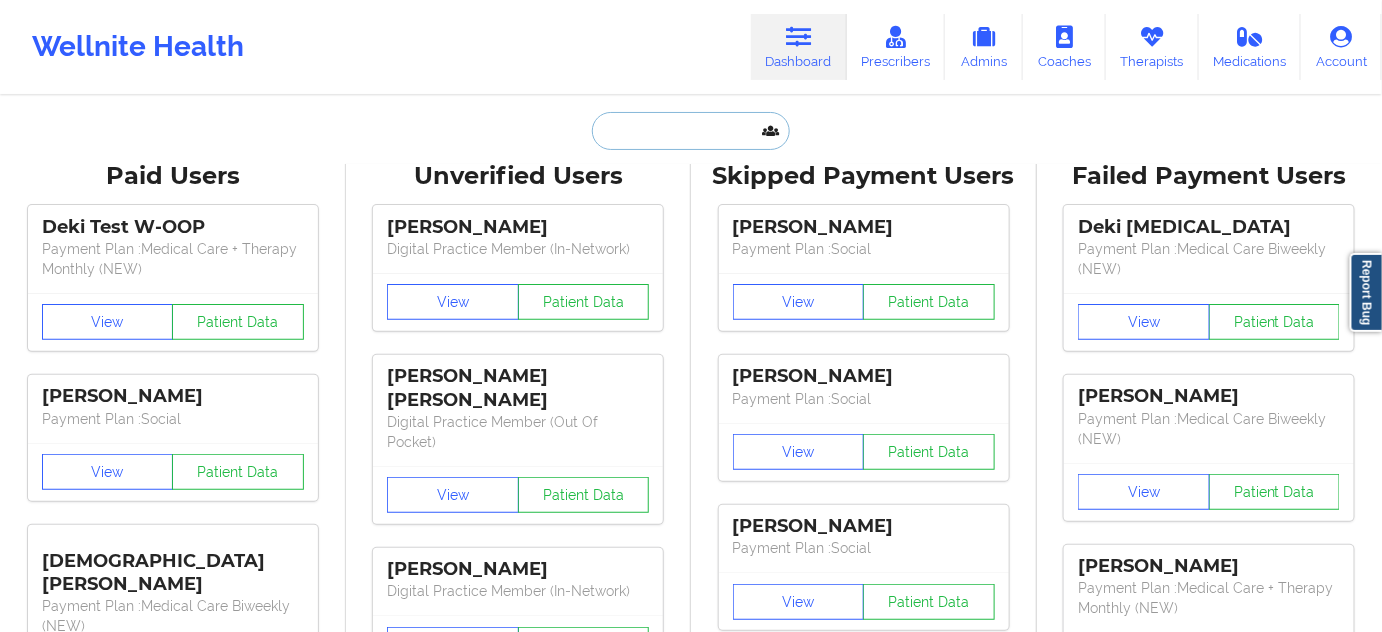 click at bounding box center (691, 131) 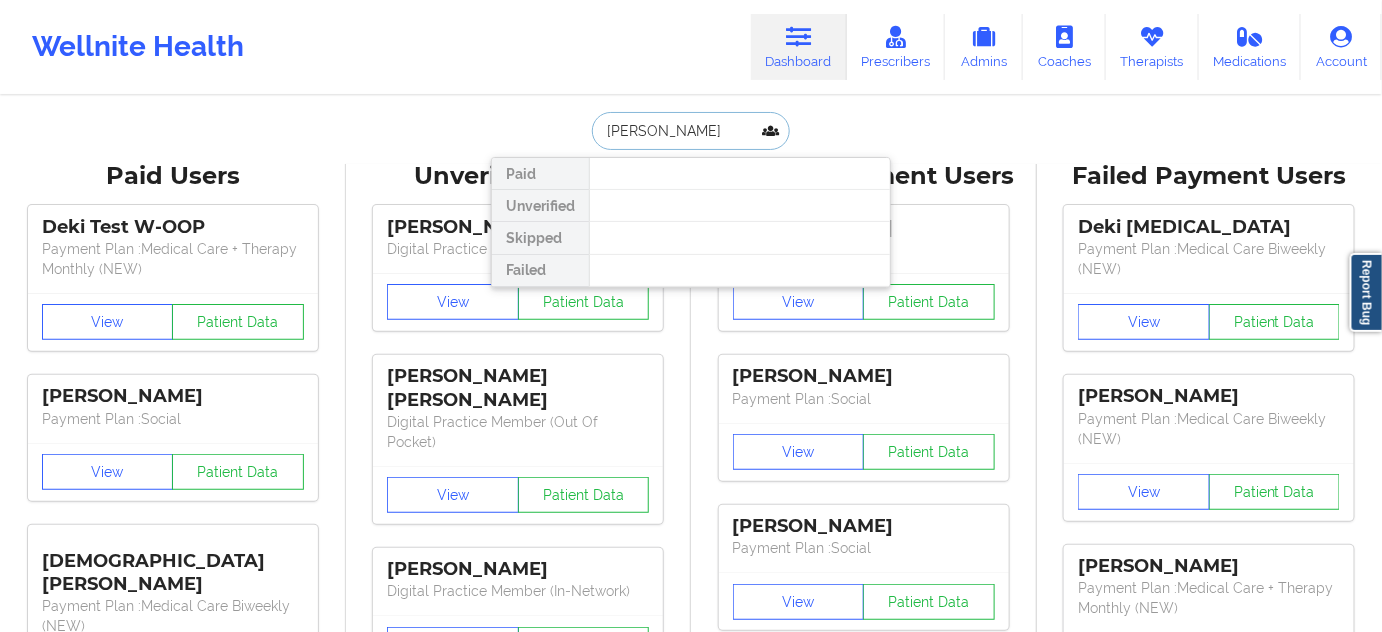 click on "[PERSON_NAME]" at bounding box center (691, 131) 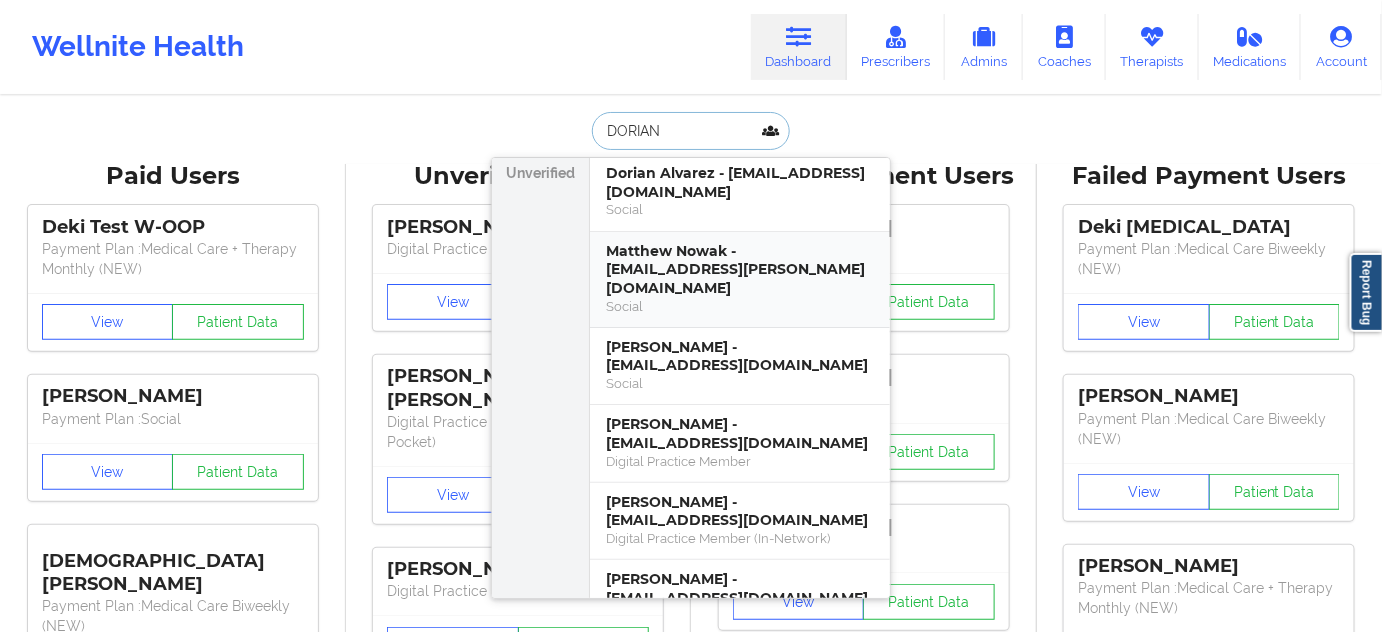 scroll, scrollTop: 0, scrollLeft: 0, axis: both 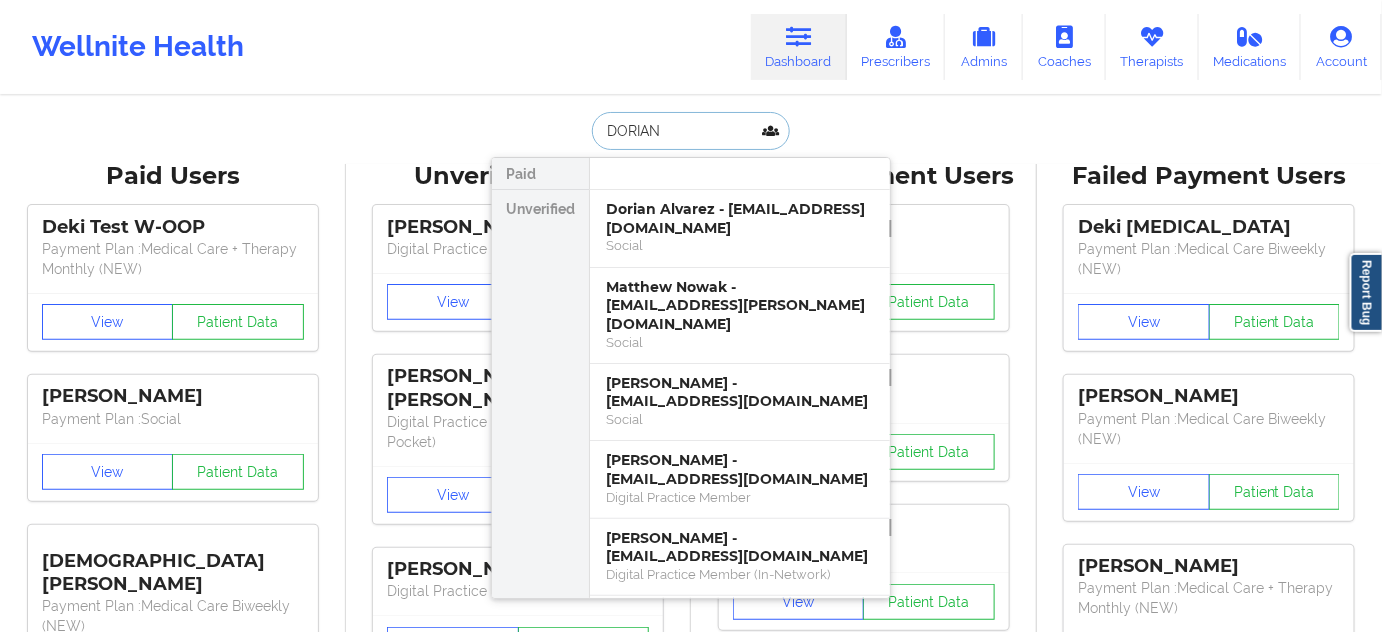 paste on "[PERSON_NAME]" 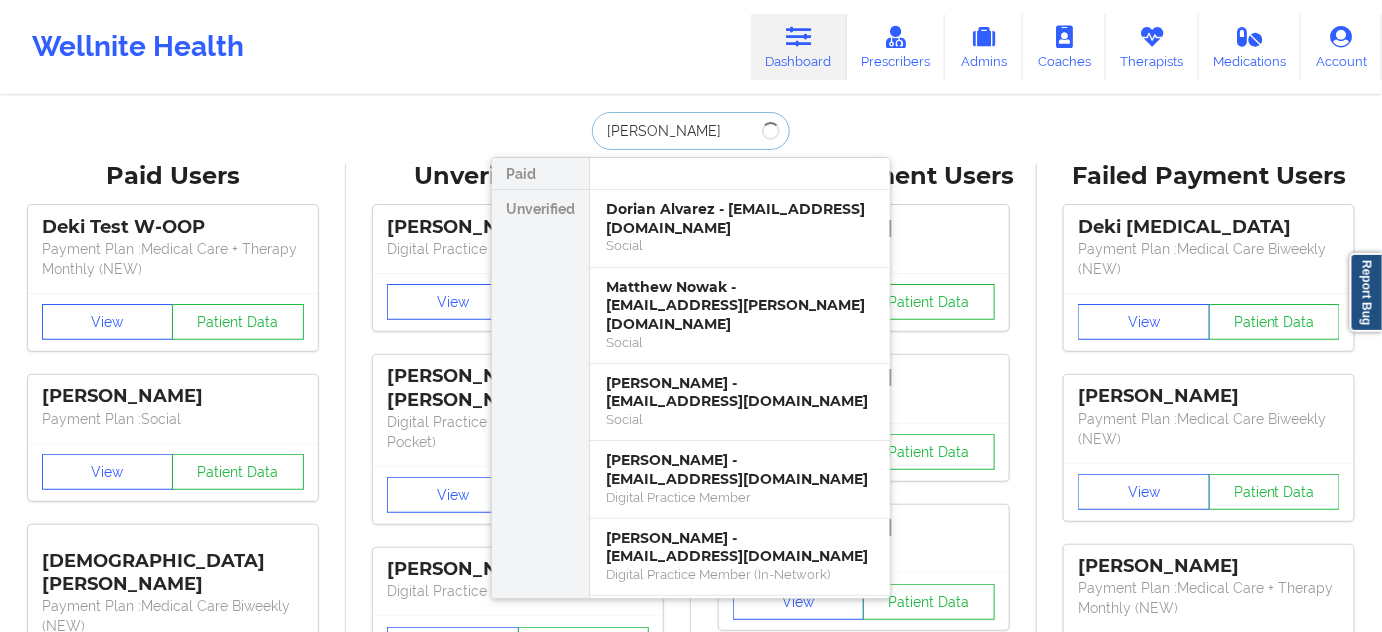 click on "[PERSON_NAME]" at bounding box center (691, 131) 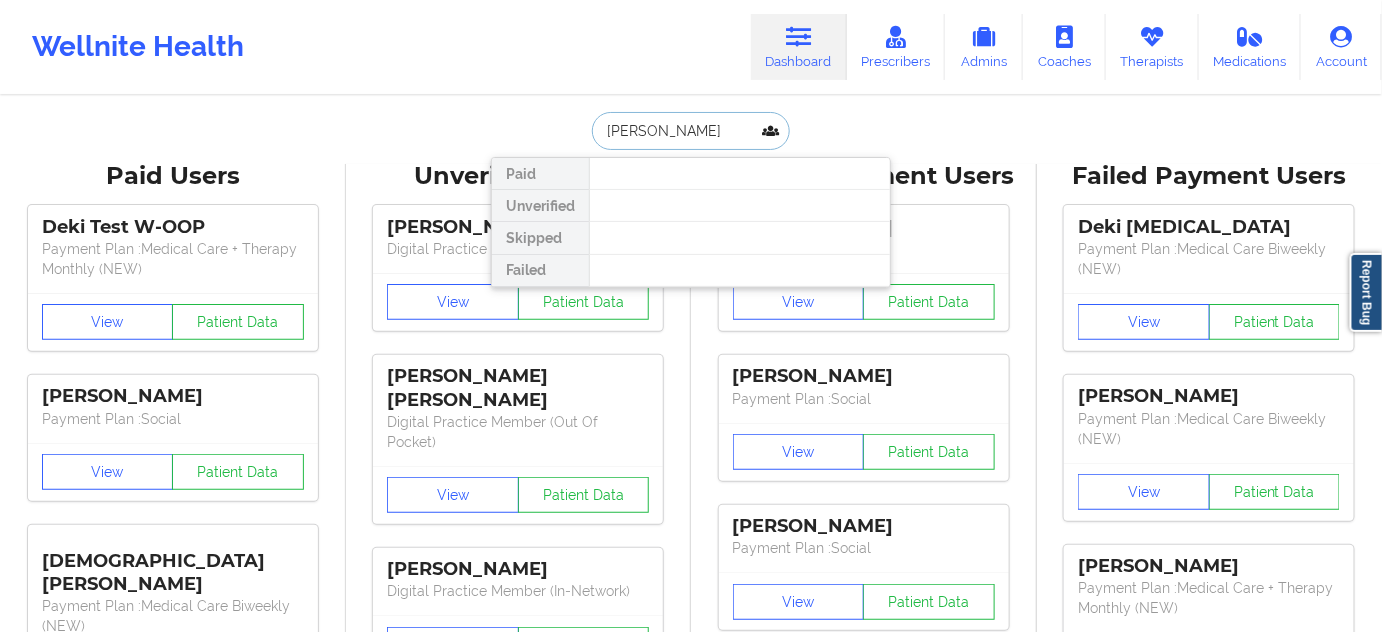 paste on "[EMAIL_ADDRESS][DOMAIN_NAME]" 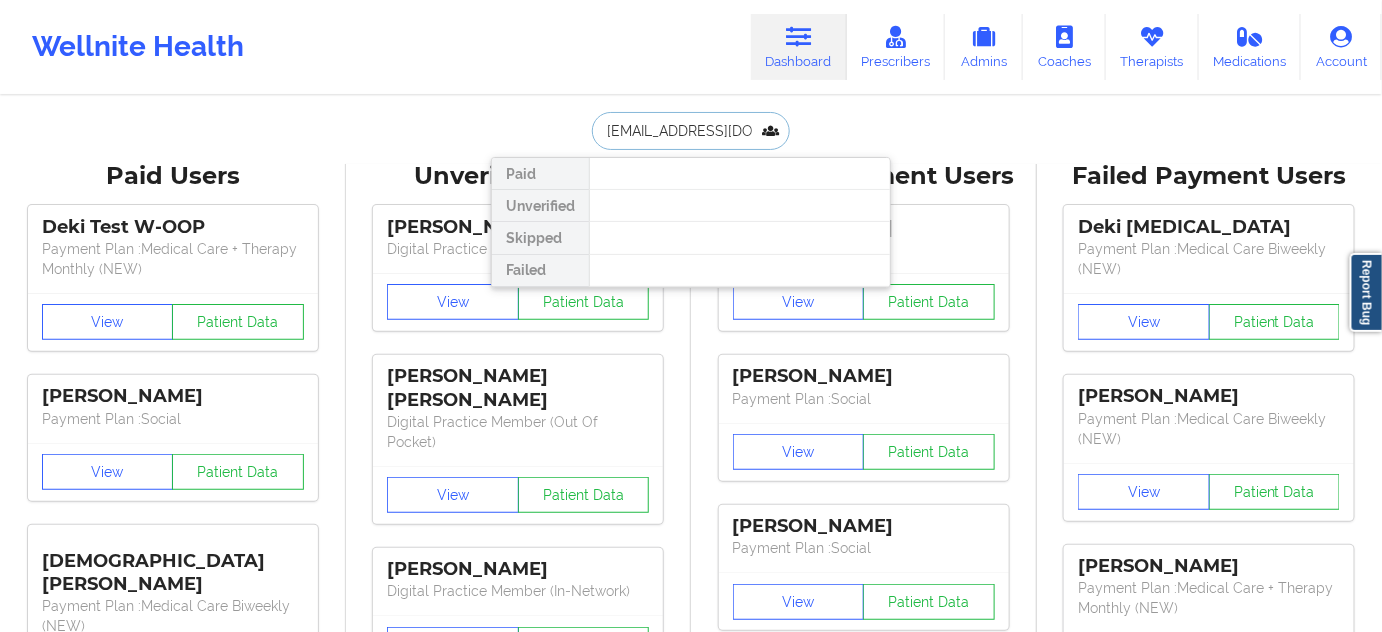 scroll, scrollTop: 0, scrollLeft: 36, axis: horizontal 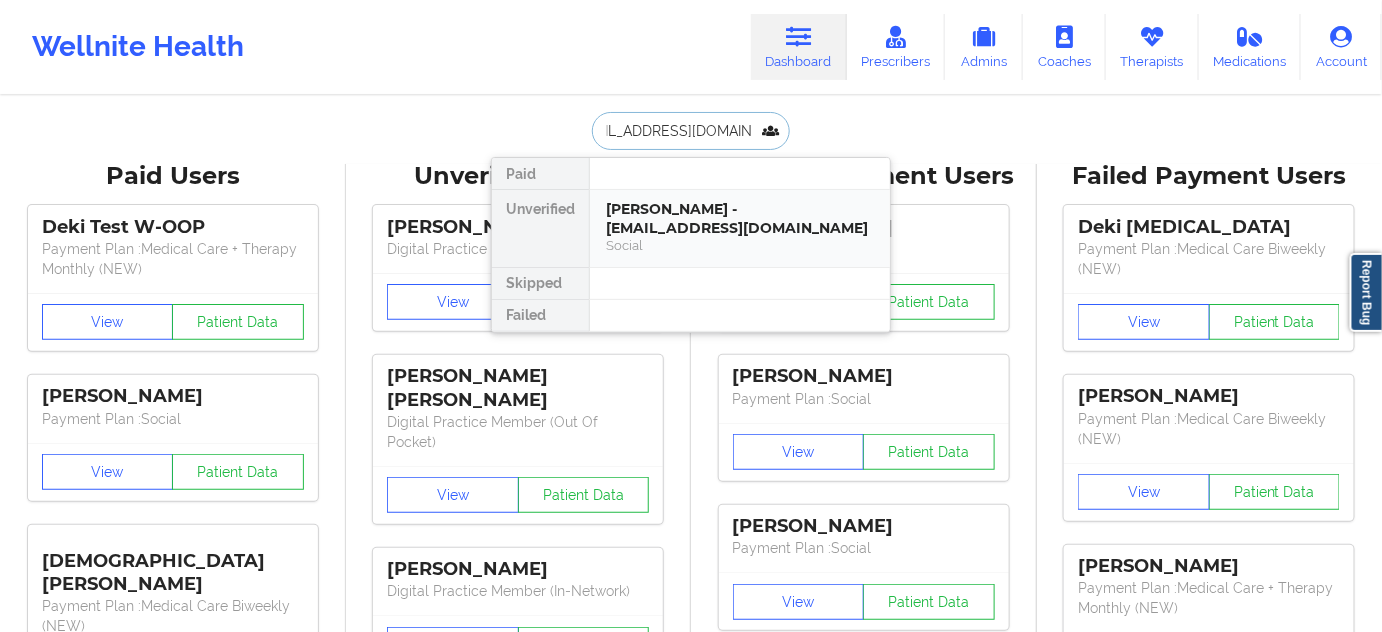 click on "[PERSON_NAME] - [EMAIL_ADDRESS][DOMAIN_NAME]" at bounding box center (740, 218) 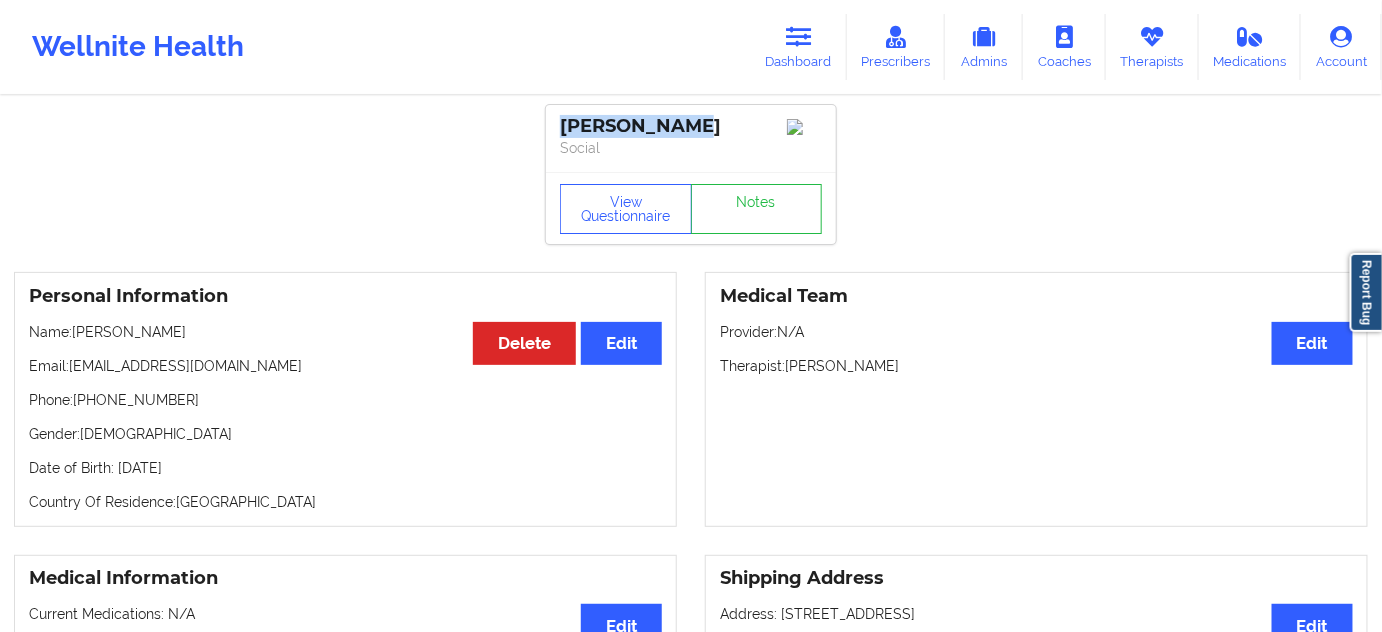 drag, startPoint x: 683, startPoint y: 115, endPoint x: 537, endPoint y: 122, distance: 146.16771 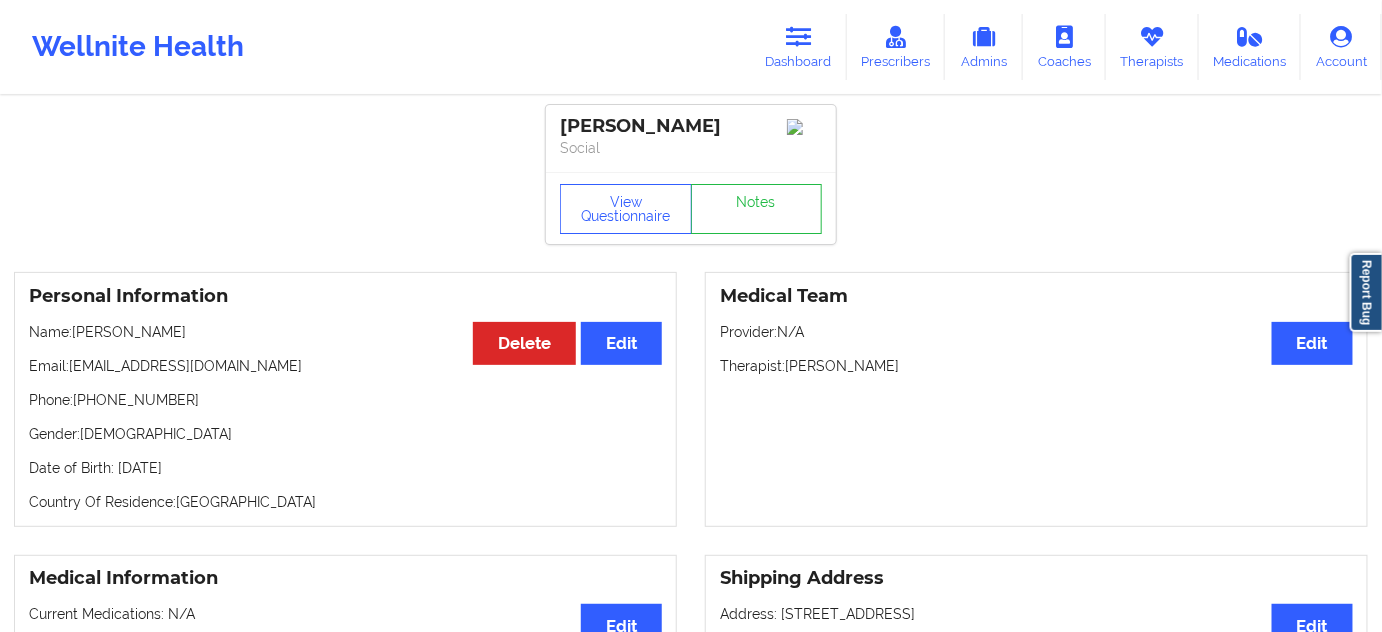 click on "View Questionnaire Notes" at bounding box center (691, 208) 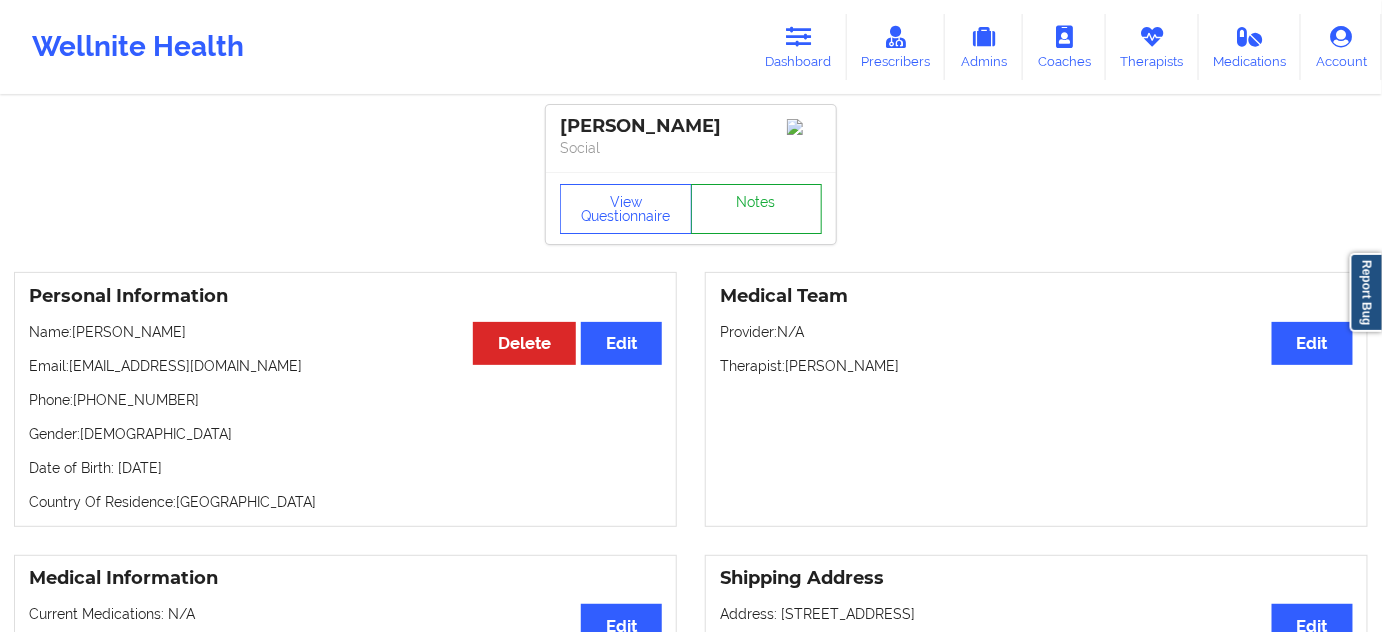 click on "Notes" at bounding box center (757, 209) 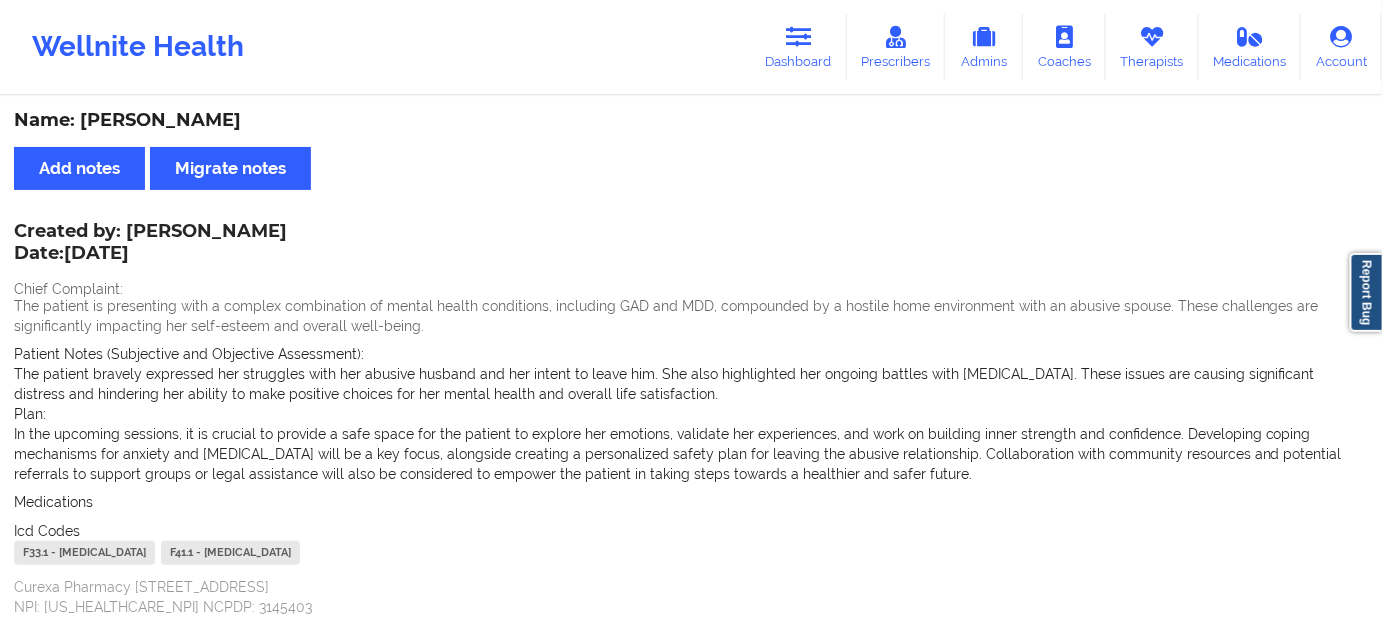 click on "F33.1 - [MEDICAL_DATA]" at bounding box center [84, 553] 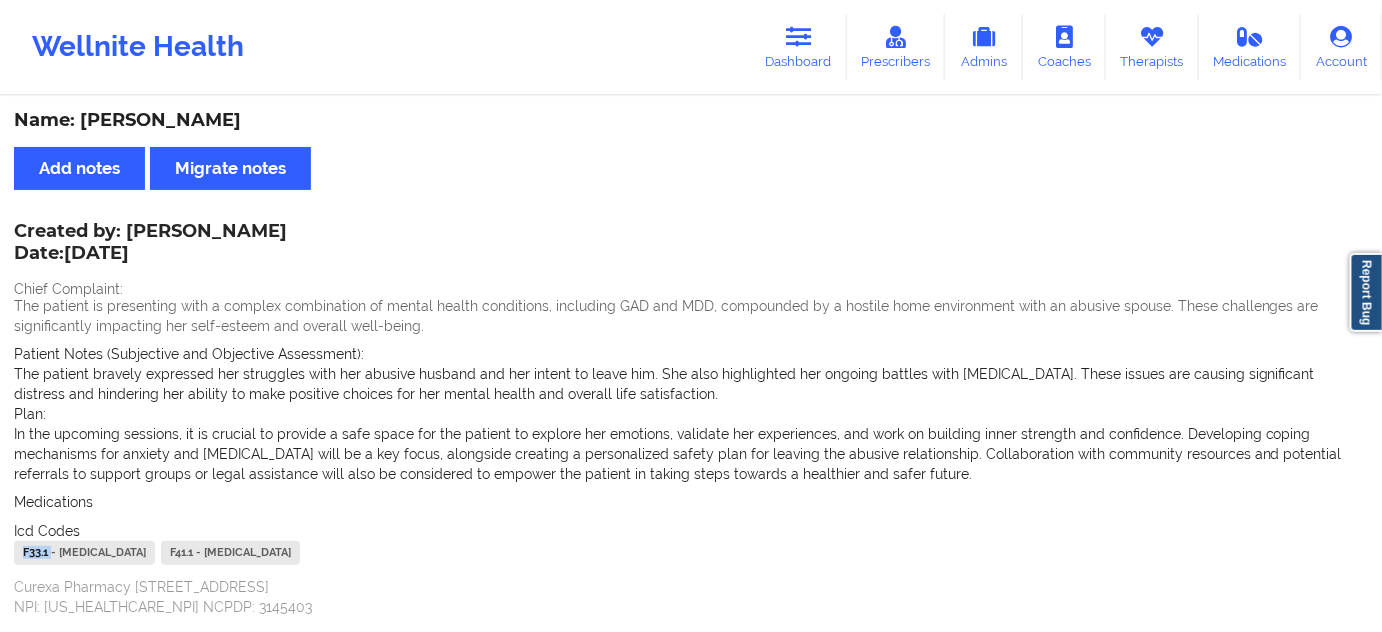 click on "F33.1 - [MEDICAL_DATA]" at bounding box center (84, 553) 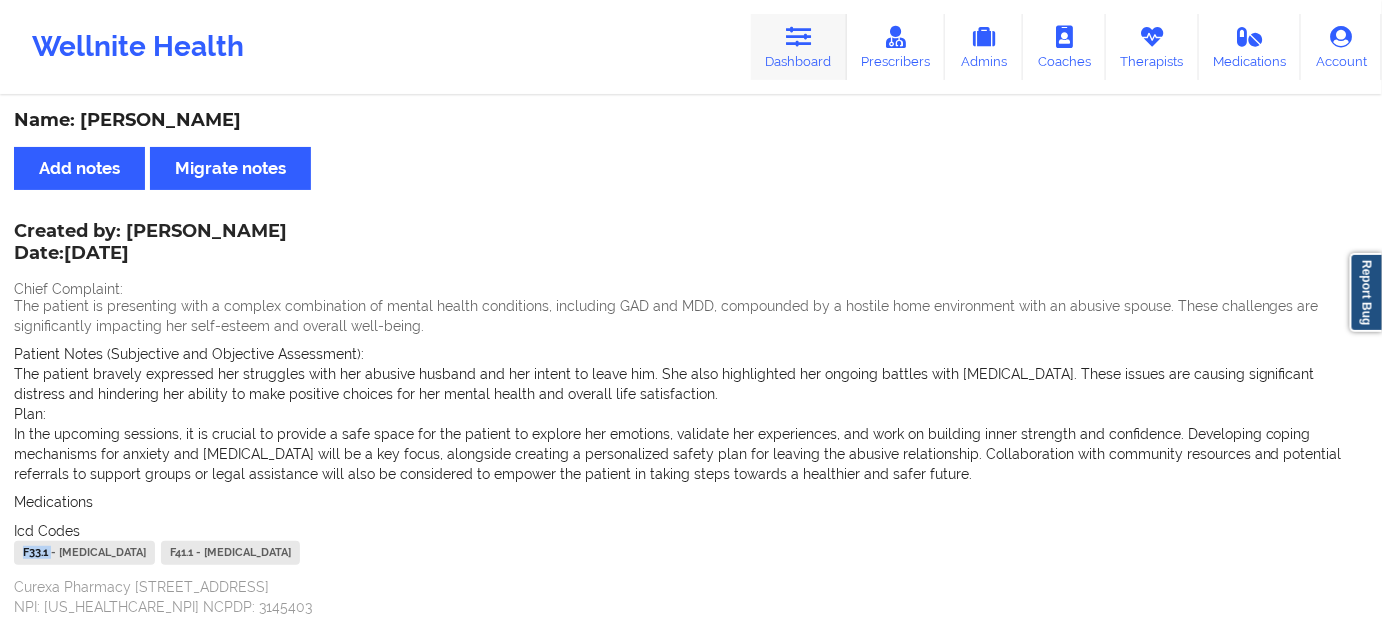 click at bounding box center (799, 37) 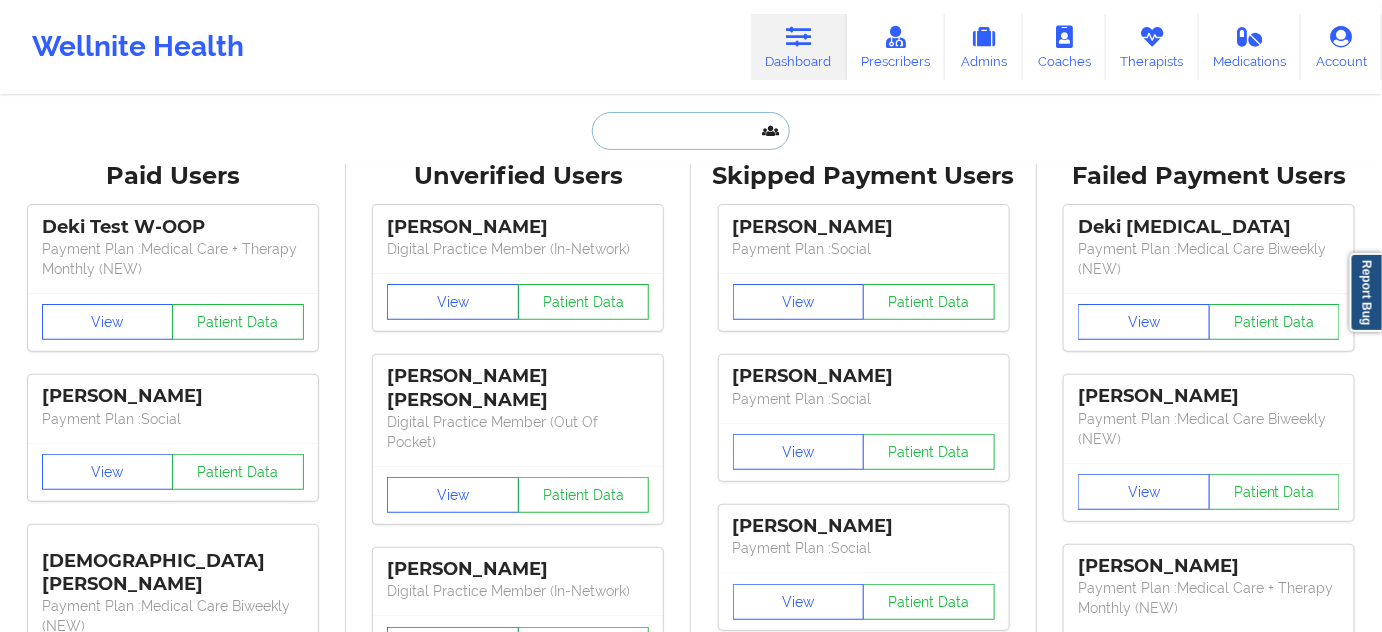 click at bounding box center [691, 131] 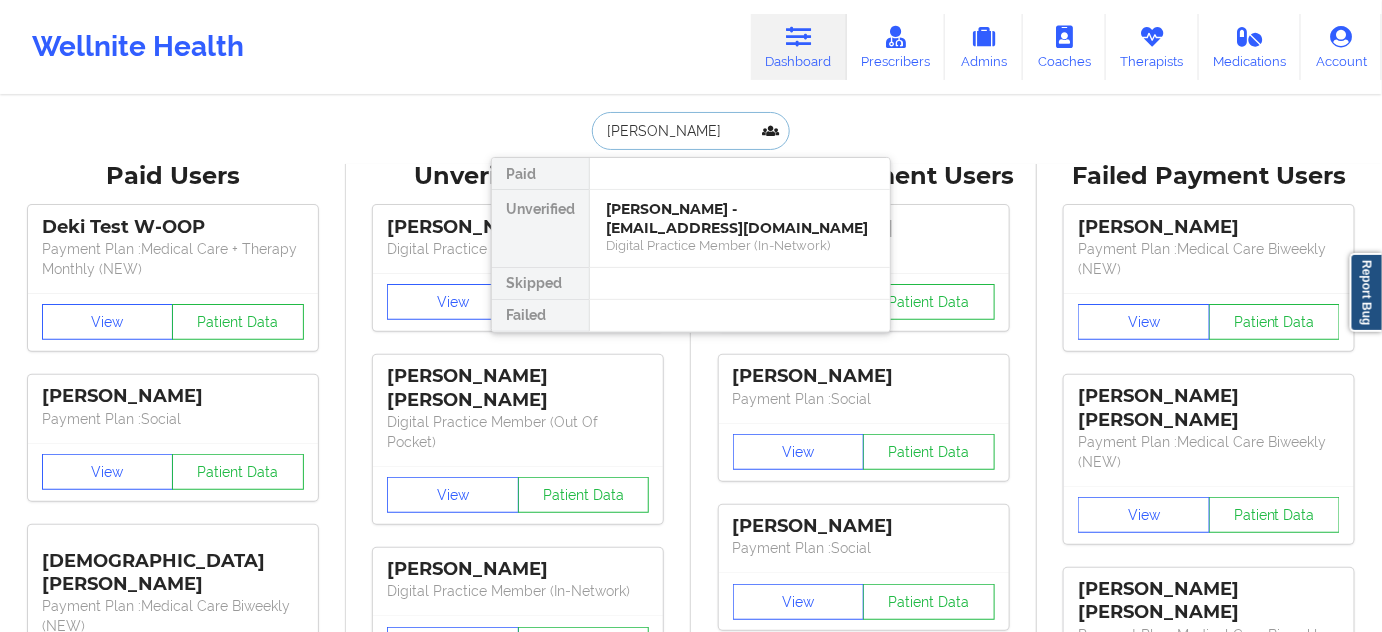 click on "[PERSON_NAME] - [EMAIL_ADDRESS][DOMAIN_NAME]" at bounding box center [740, 218] 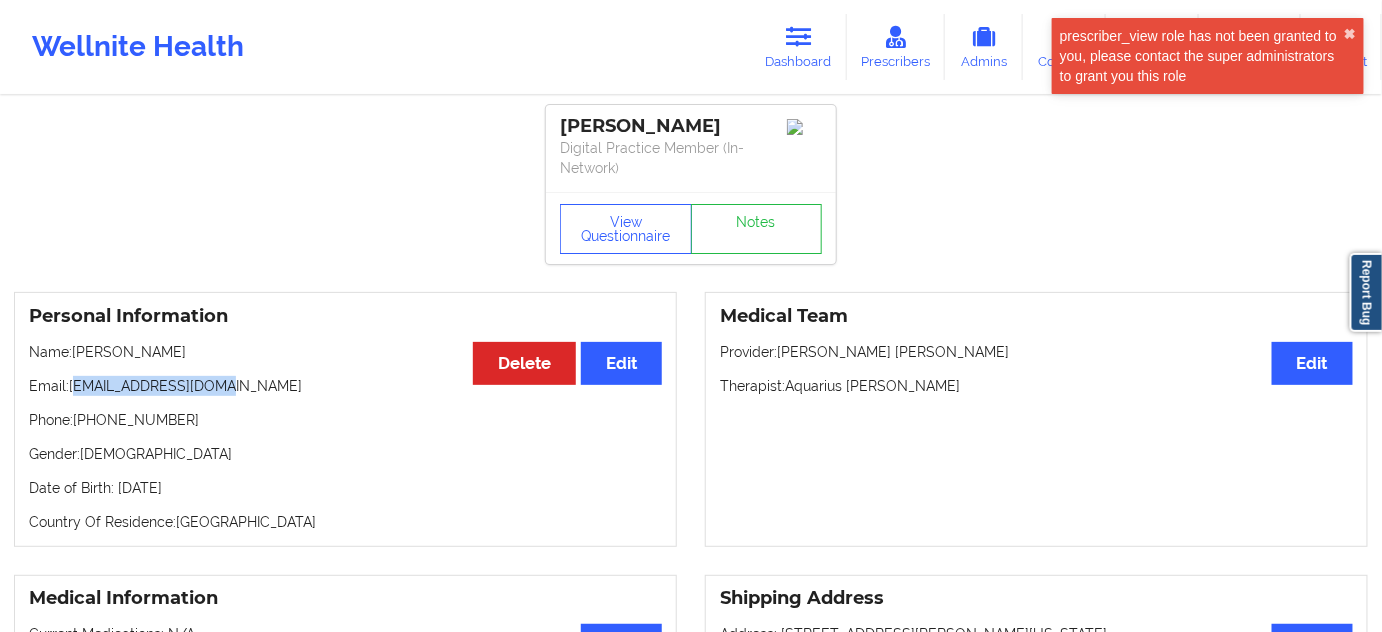 drag, startPoint x: 74, startPoint y: 386, endPoint x: 227, endPoint y: 391, distance: 153.08168 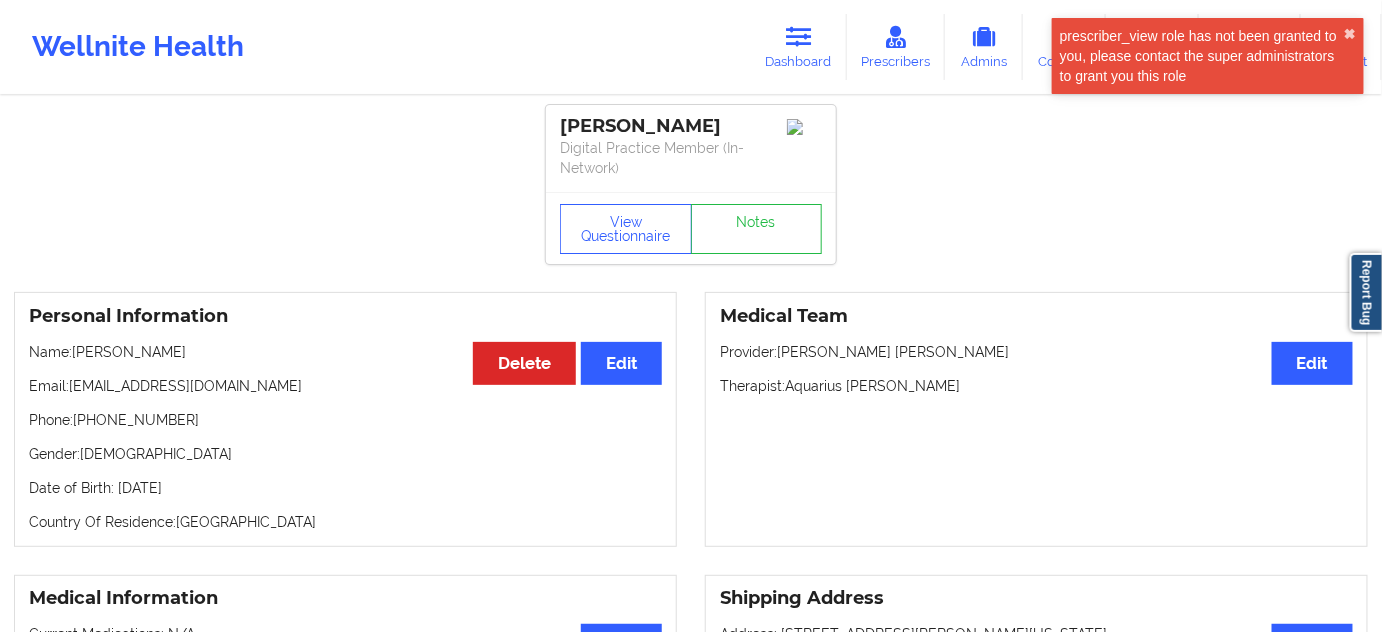 click on "Email:  [EMAIL_ADDRESS][DOMAIN_NAME]" at bounding box center (345, 386) 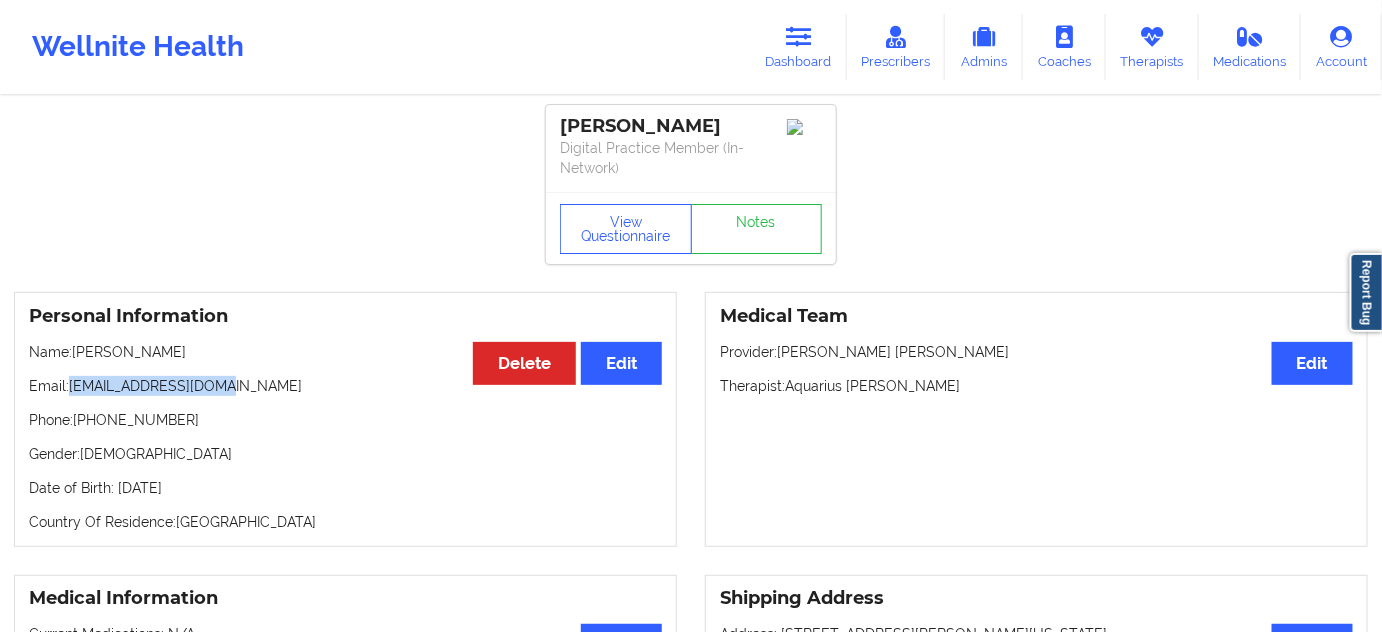 drag, startPoint x: 72, startPoint y: 385, endPoint x: 370, endPoint y: 430, distance: 301.3785 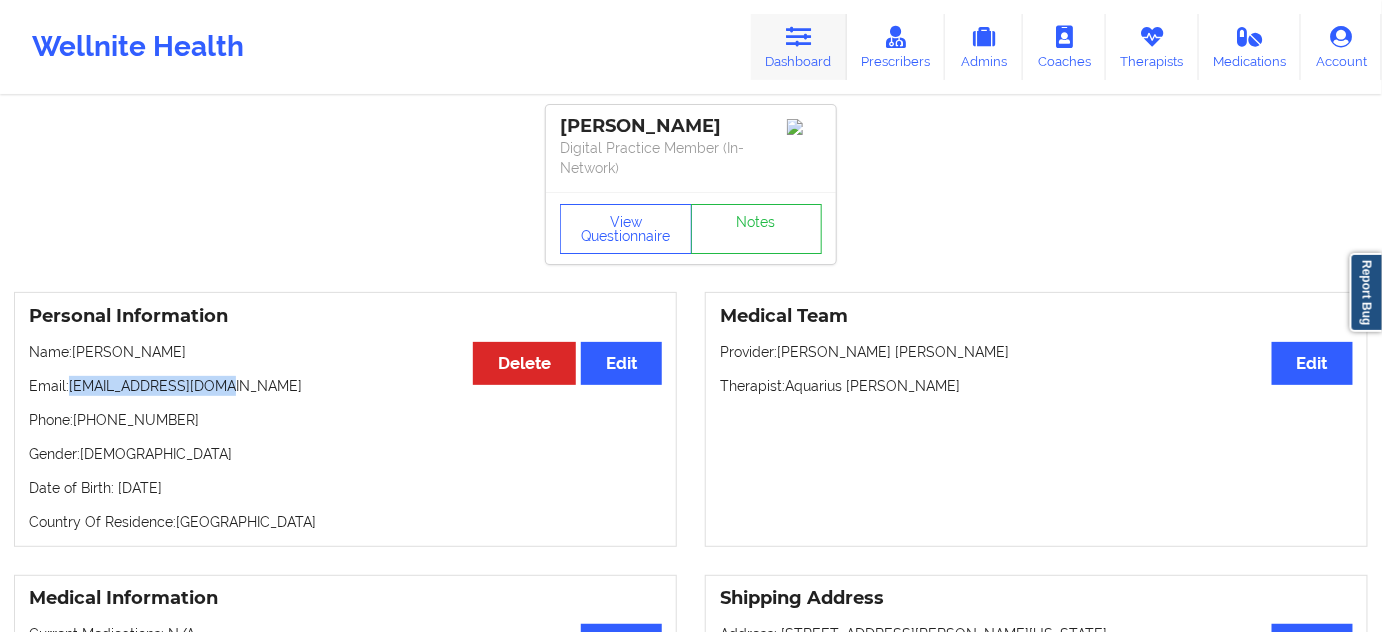 drag, startPoint x: 845, startPoint y: 53, endPoint x: 786, endPoint y: 44, distance: 59.682495 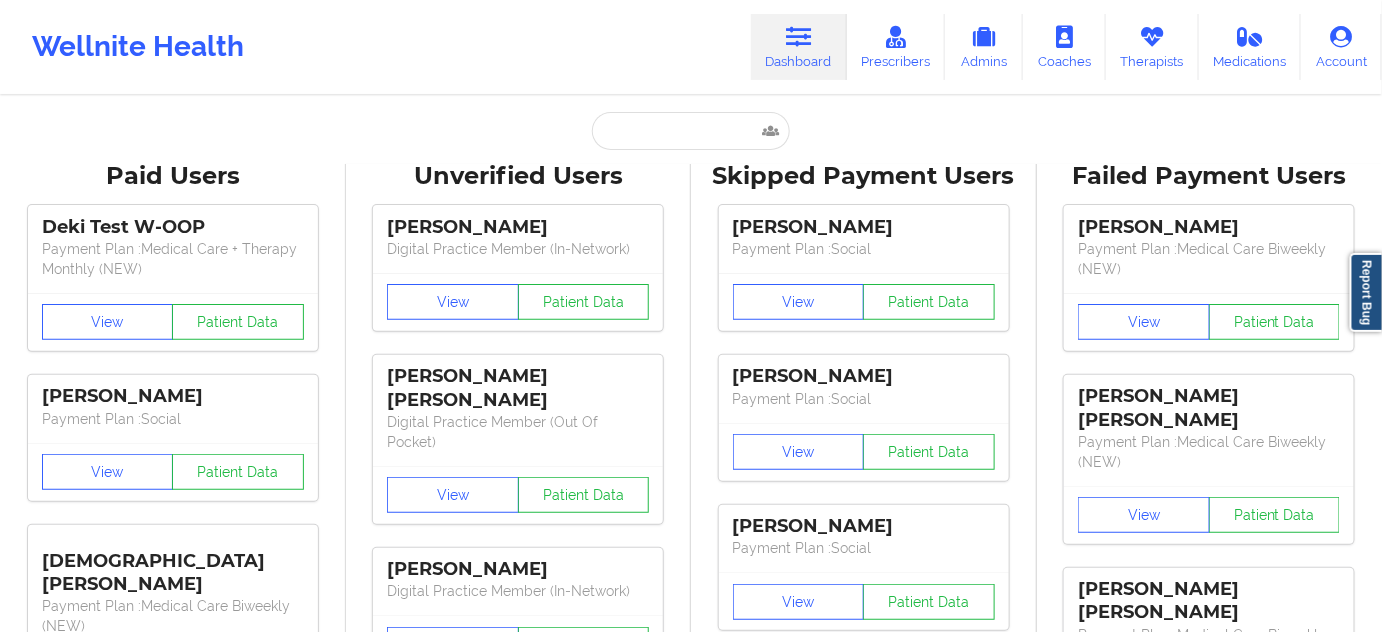 click on "Dashboard" at bounding box center [799, 47] 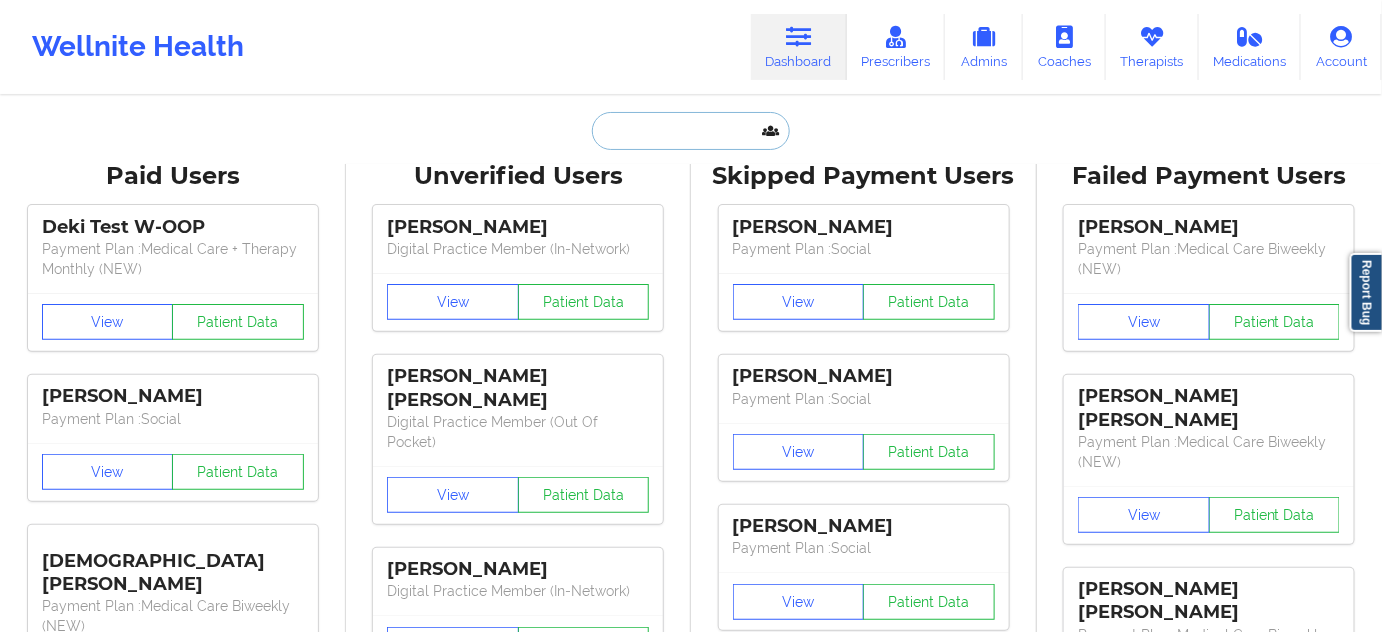 click at bounding box center (691, 131) 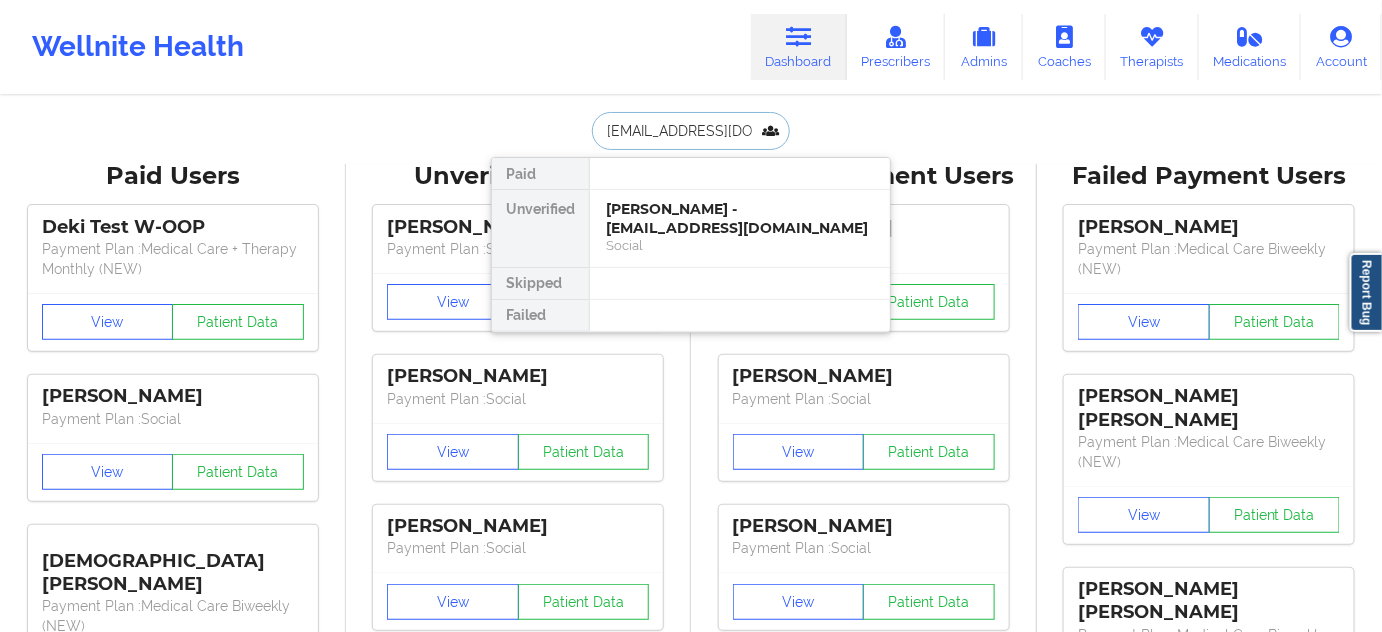 click on "[PERSON_NAME] - [EMAIL_ADDRESS][DOMAIN_NAME]" at bounding box center (740, 218) 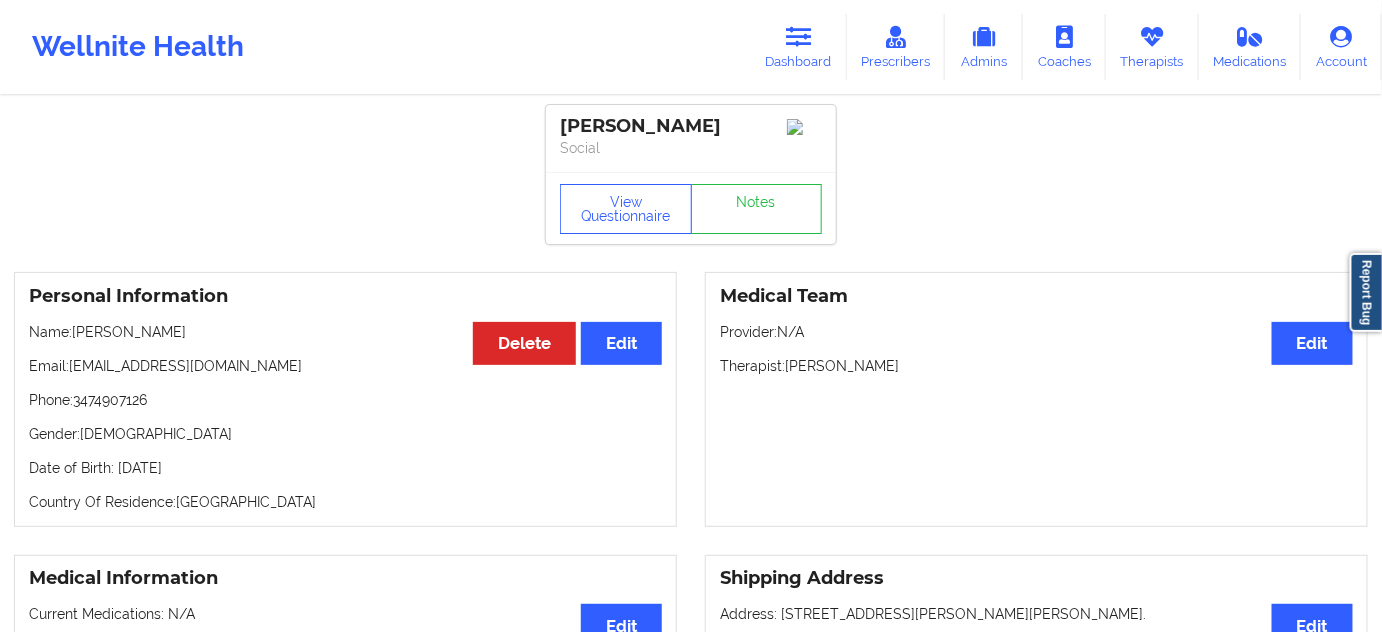 drag, startPoint x: 618, startPoint y: 150, endPoint x: 557, endPoint y: 134, distance: 63.06346 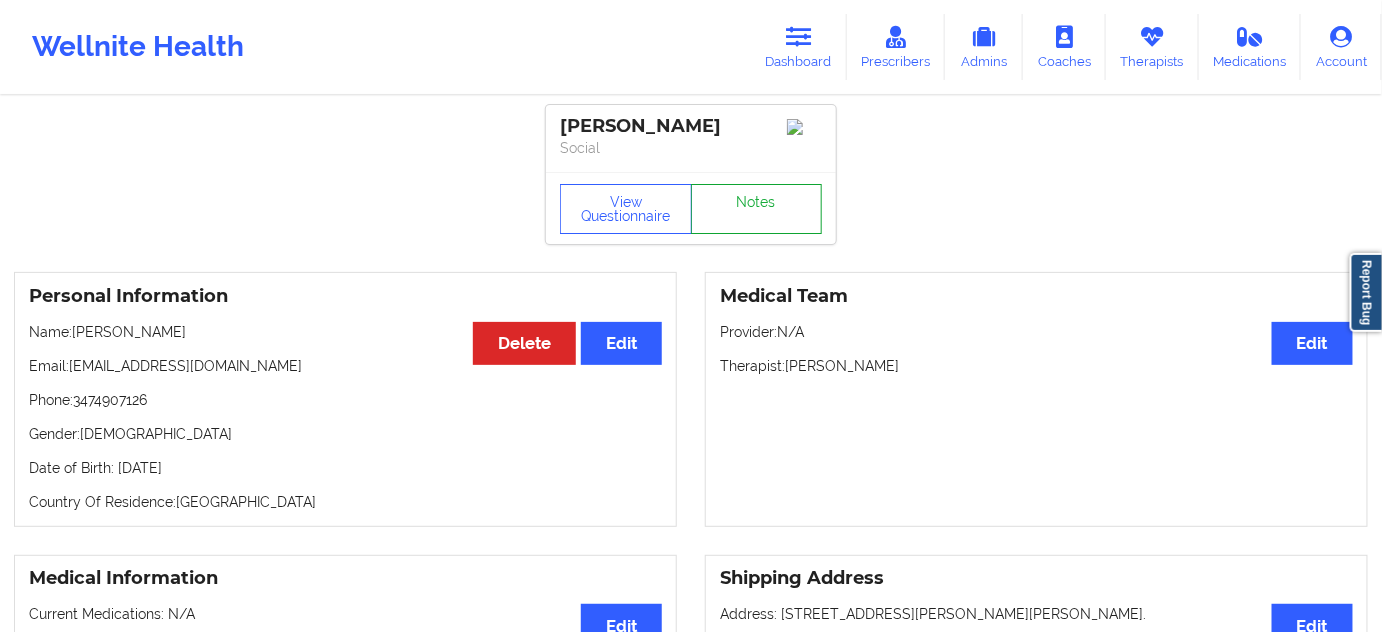 click on "Notes" at bounding box center [757, 209] 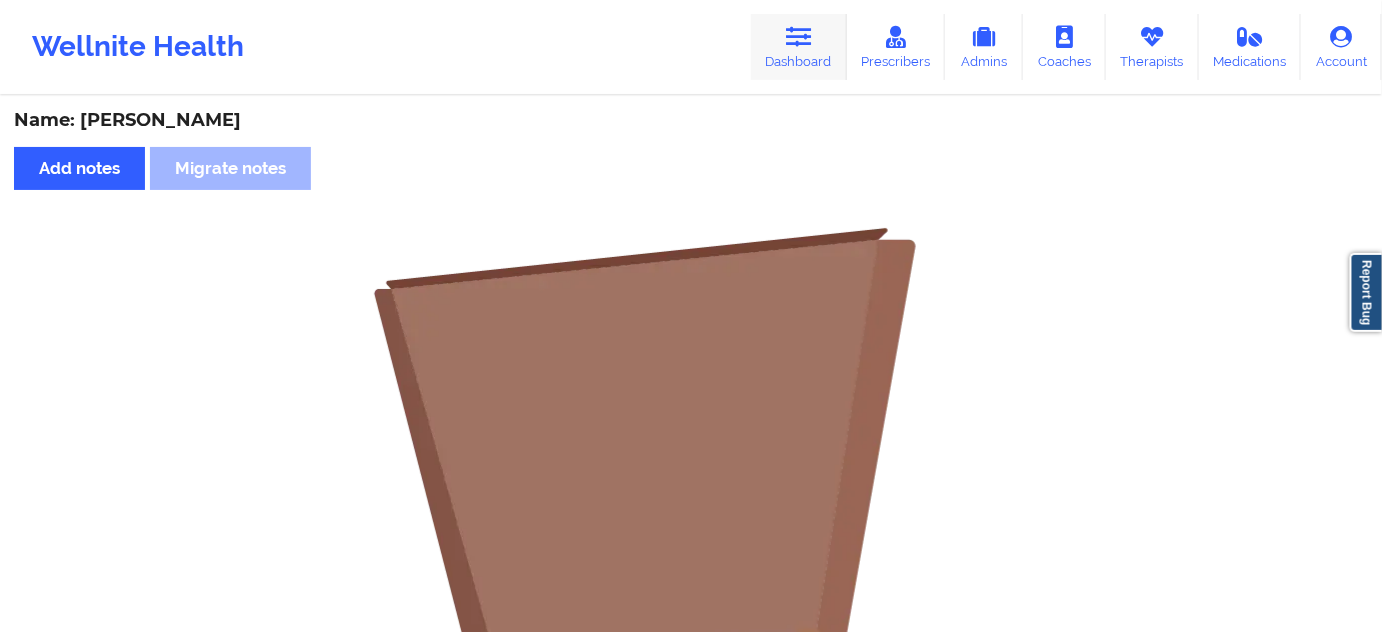 click at bounding box center (799, 37) 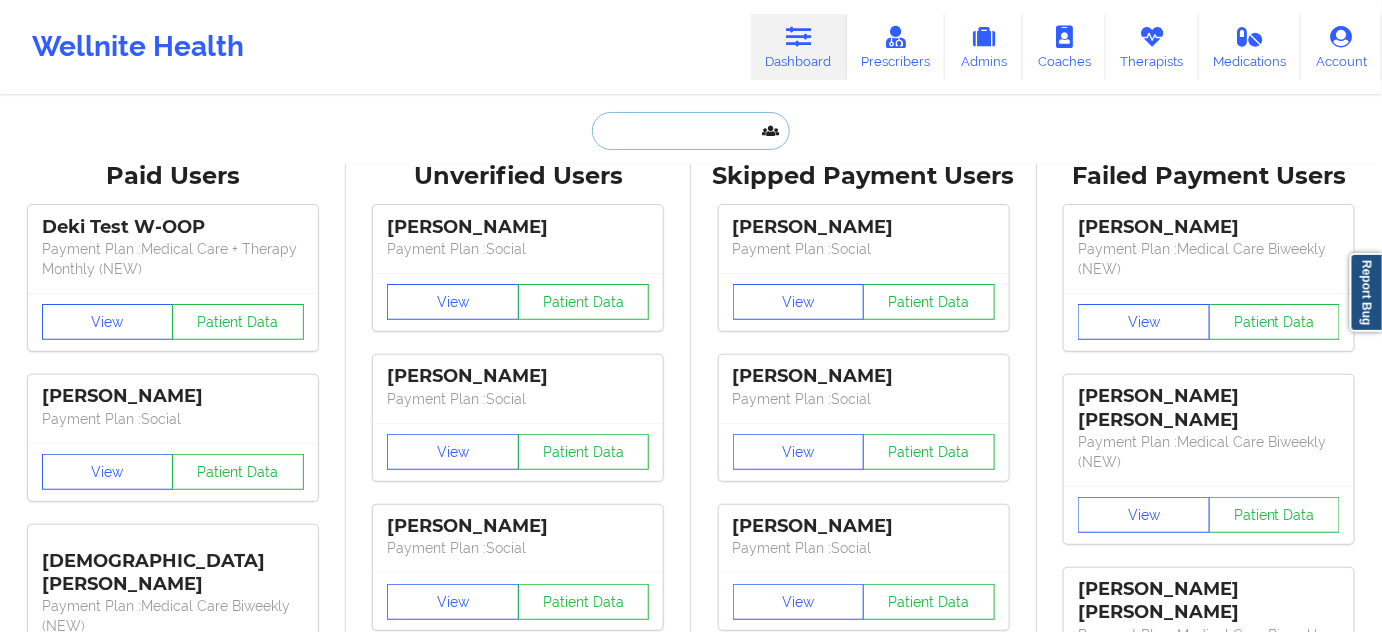 click at bounding box center (691, 131) 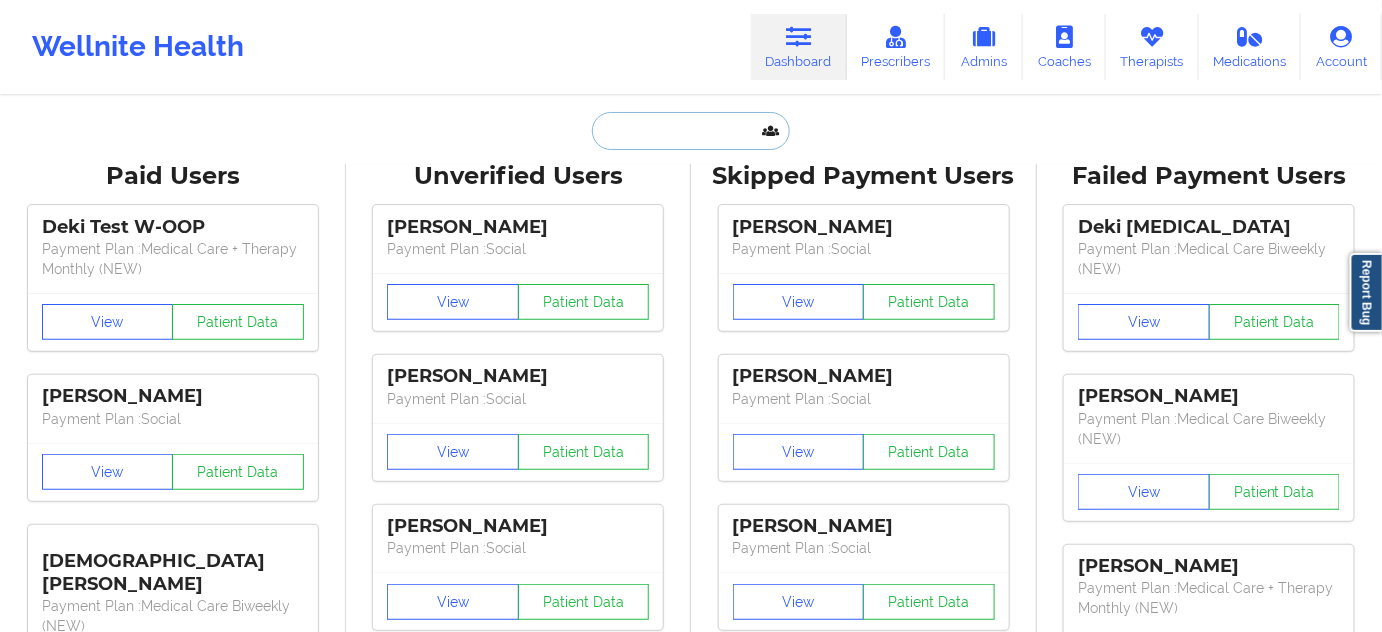 paste on "[EMAIL_ADDRESS][DOMAIN_NAME]" 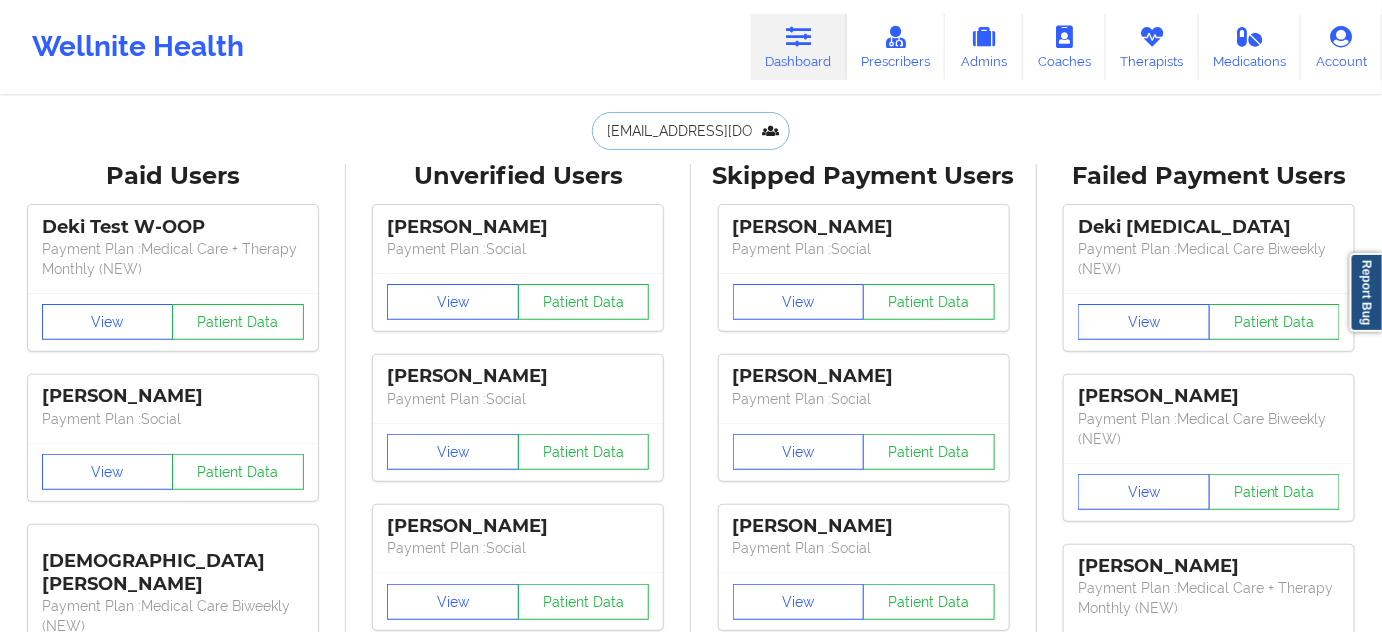 scroll, scrollTop: 0, scrollLeft: 23, axis: horizontal 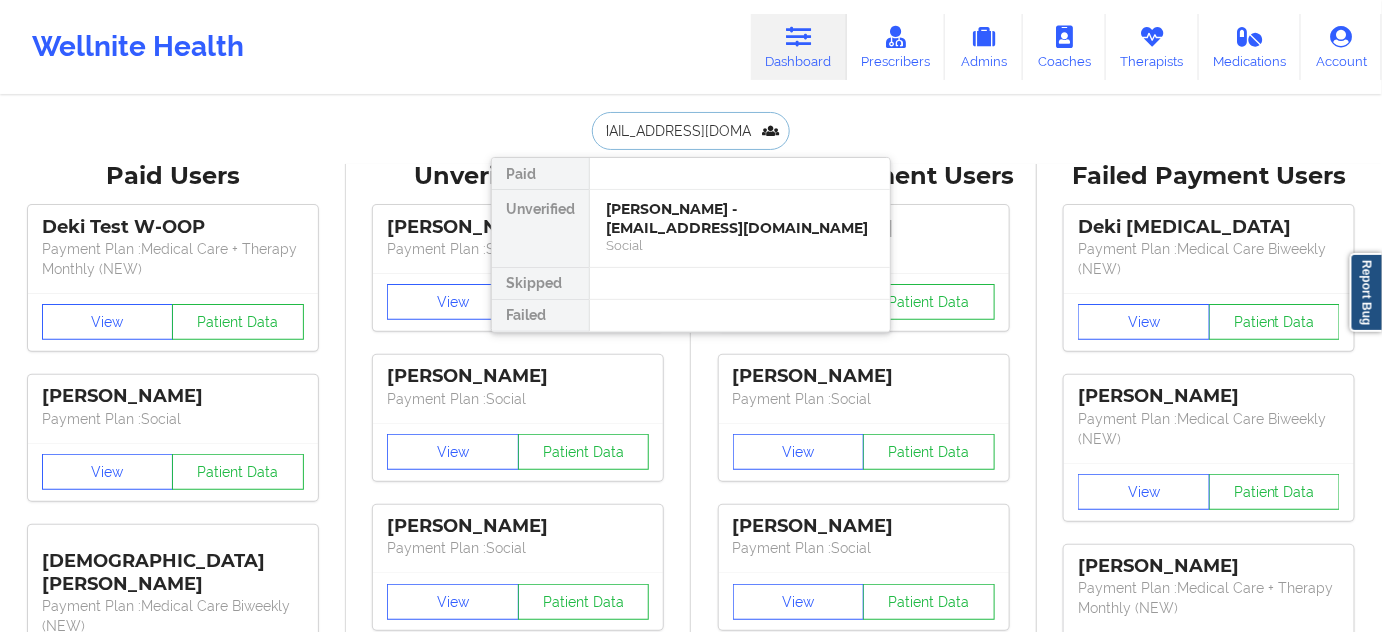 click on "[PERSON_NAME] - [EMAIL_ADDRESS][DOMAIN_NAME]" at bounding box center [740, 218] 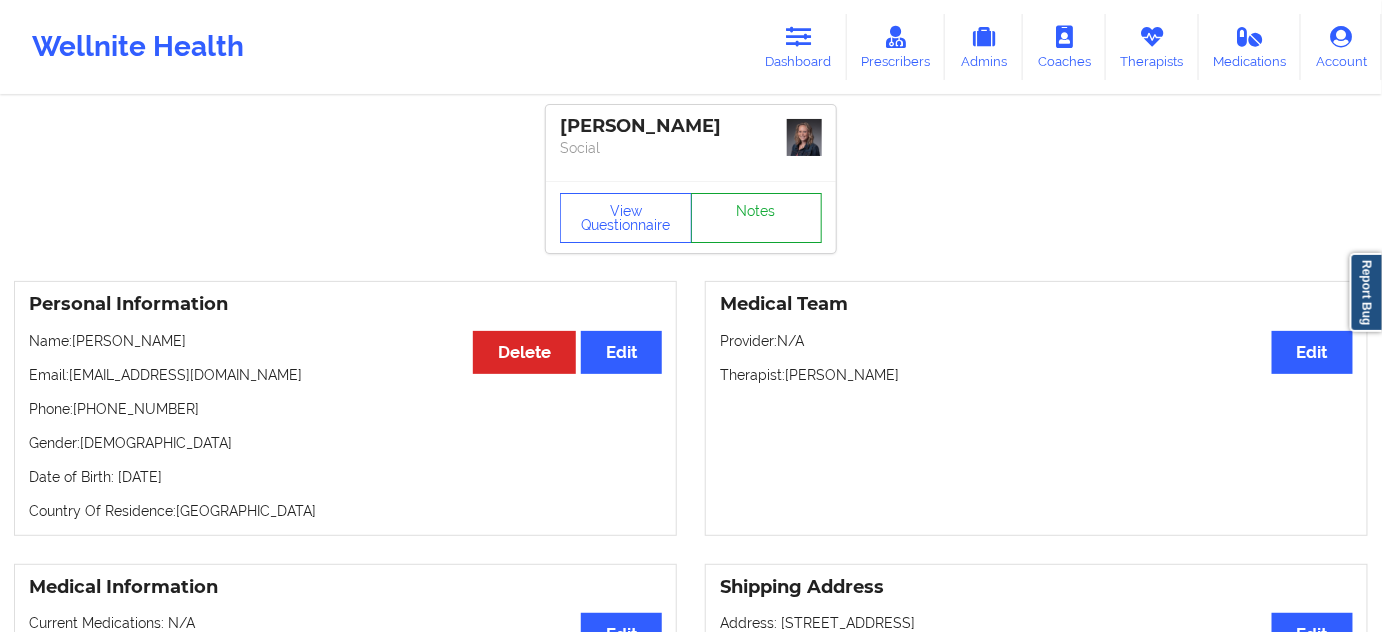 click on "Notes" at bounding box center [757, 218] 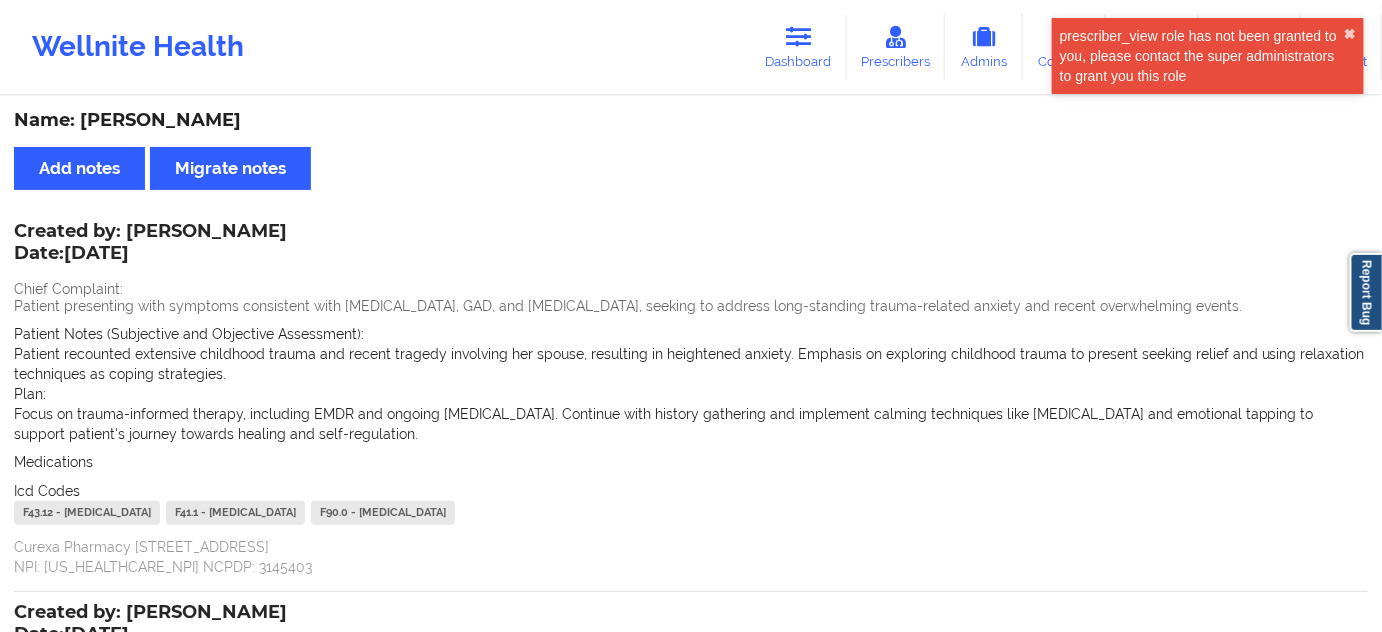click on "F43.12 - [MEDICAL_DATA]" at bounding box center (87, 513) 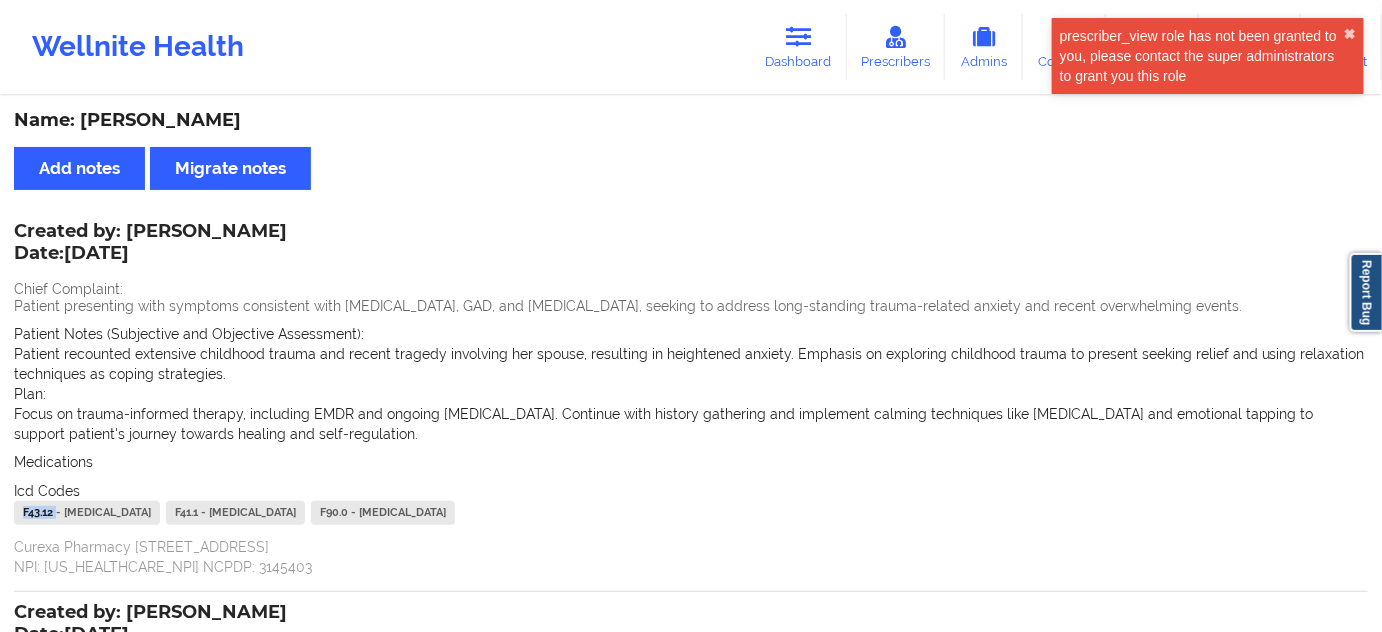 click on "F43.12 - [MEDICAL_DATA]" at bounding box center [87, 513] 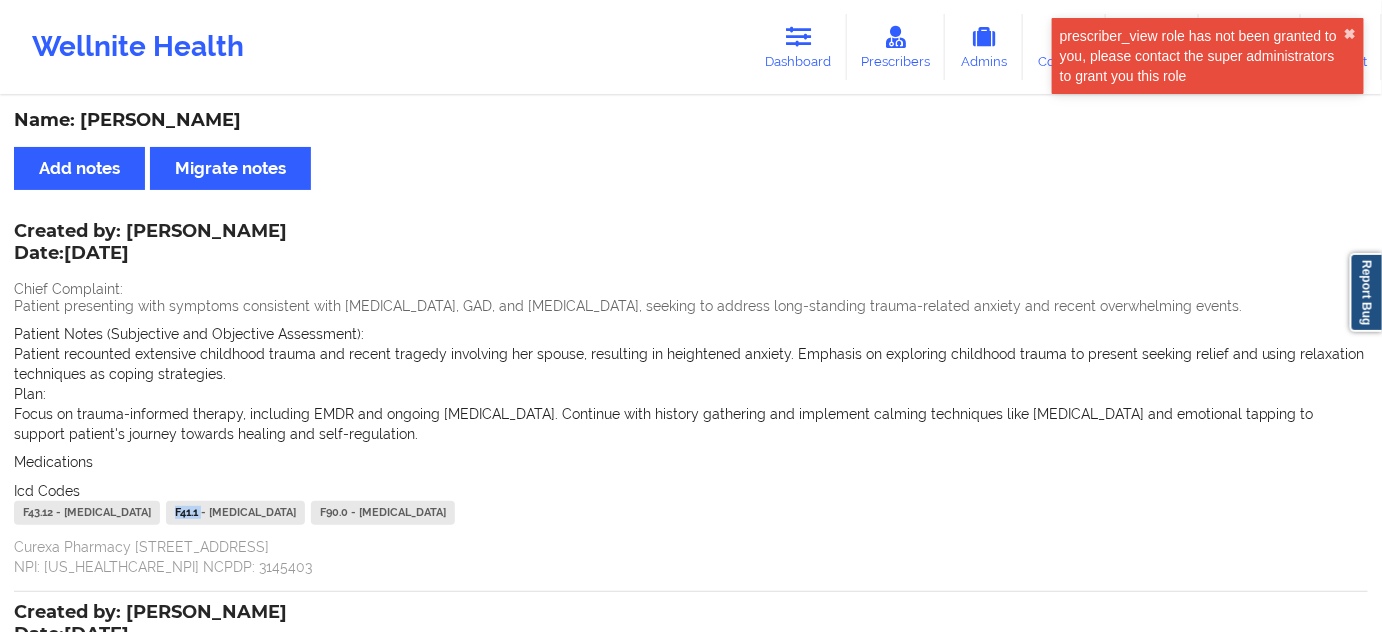 drag, startPoint x: 312, startPoint y: 506, endPoint x: 278, endPoint y: 507, distance: 34.0147 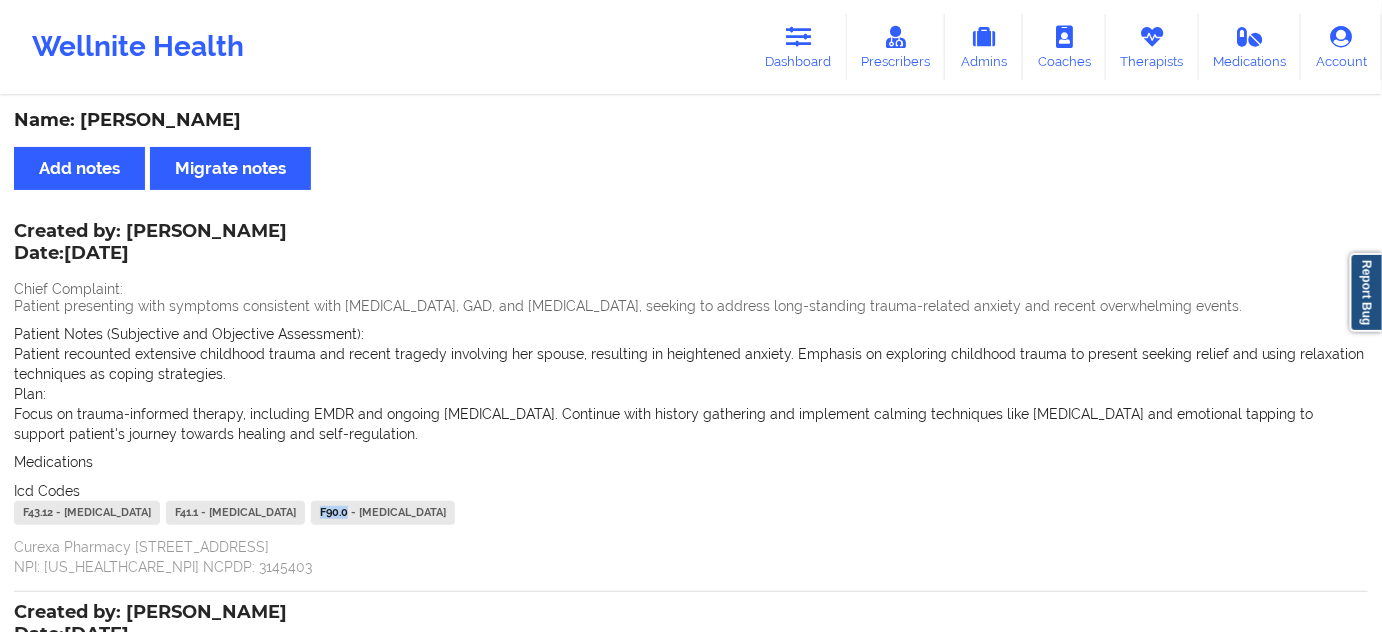 drag, startPoint x: 519, startPoint y: 506, endPoint x: 485, endPoint y: 508, distance: 34.058773 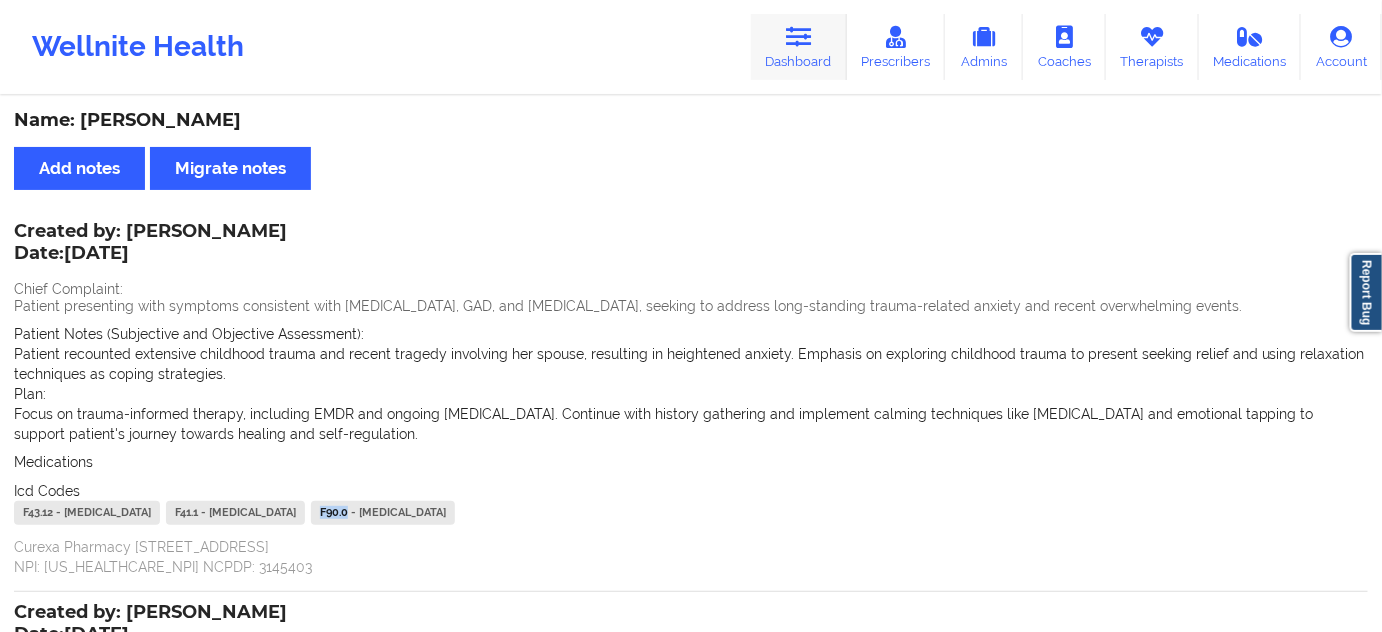 click on "Dashboard" at bounding box center [799, 47] 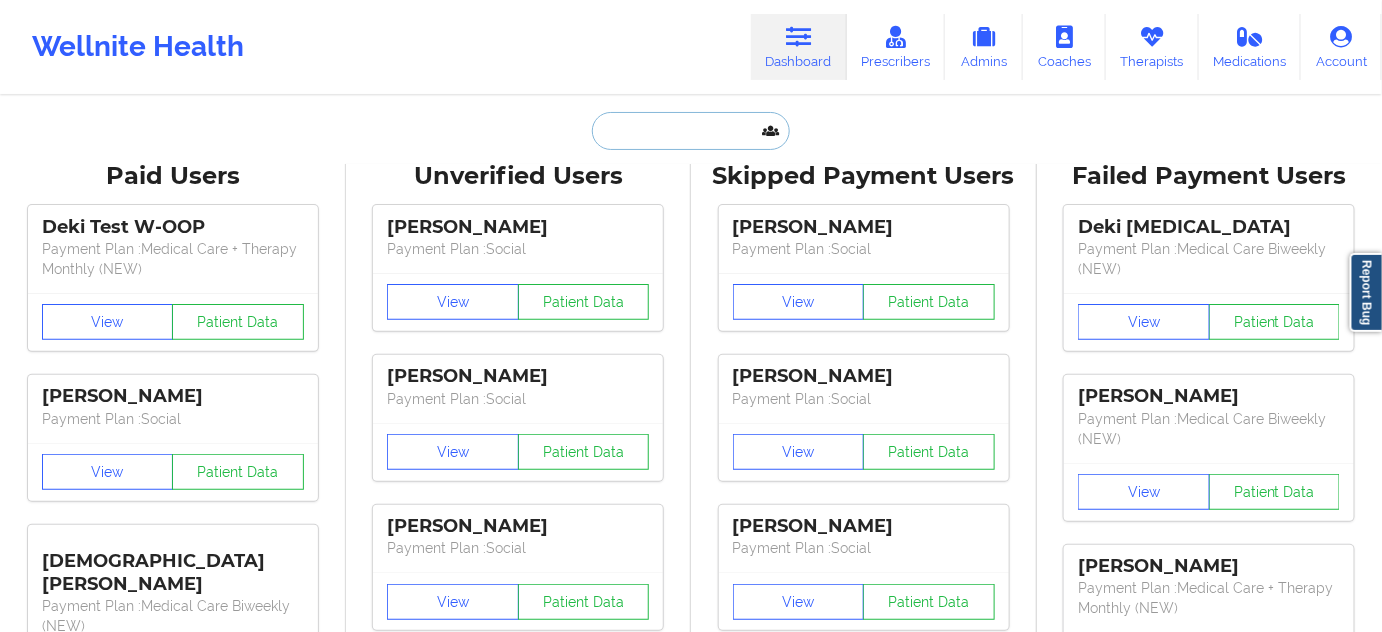 click at bounding box center [691, 131] 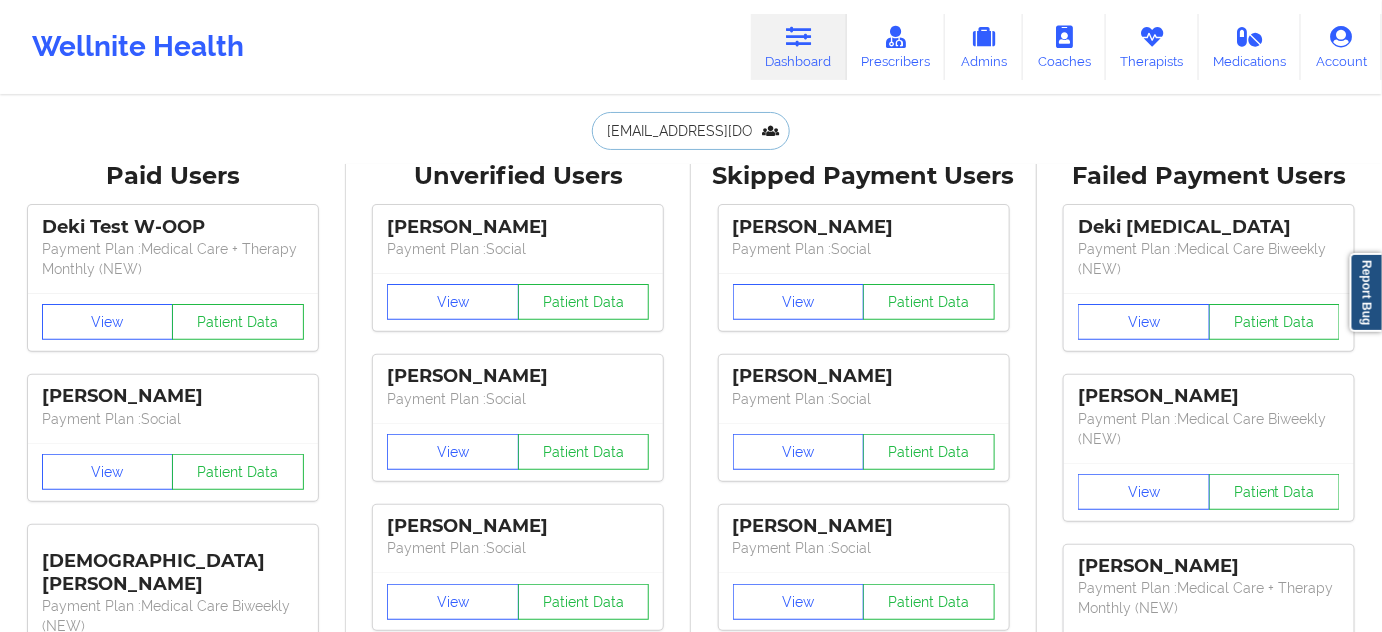 scroll, scrollTop: 0, scrollLeft: 34, axis: horizontal 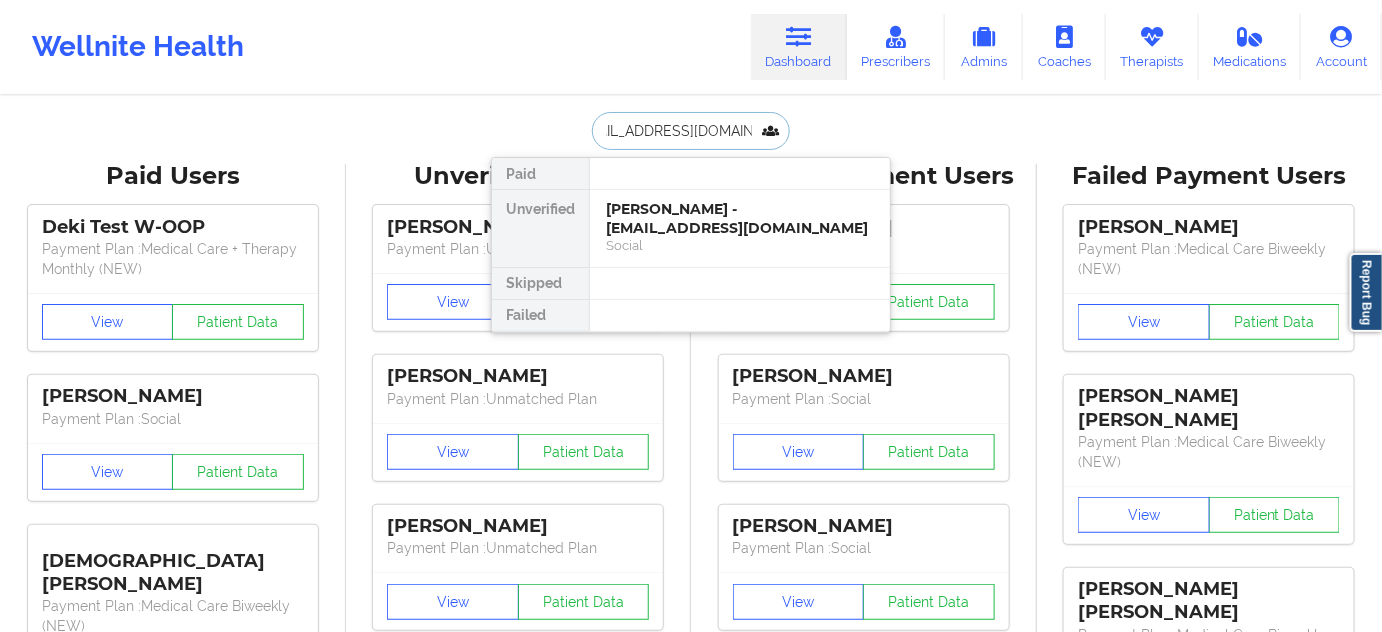 click on "[PERSON_NAME] - [EMAIL_ADDRESS][DOMAIN_NAME]" at bounding box center [740, 218] 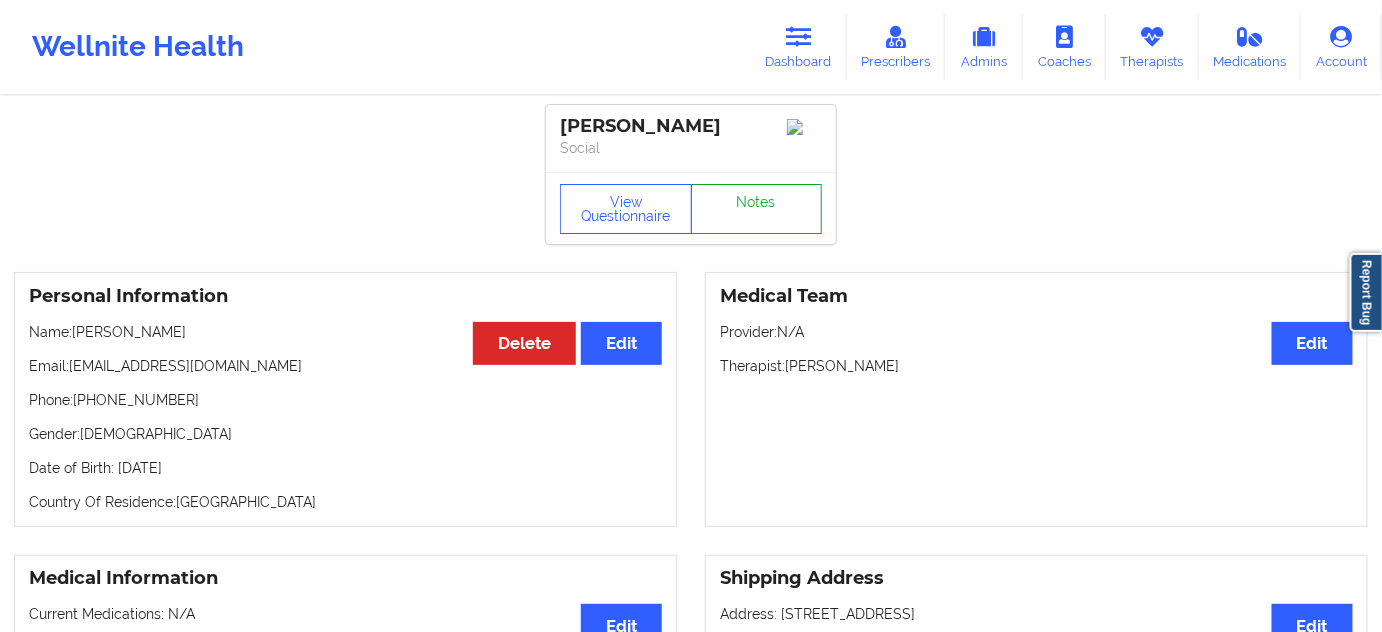 click on "Notes" at bounding box center (757, 209) 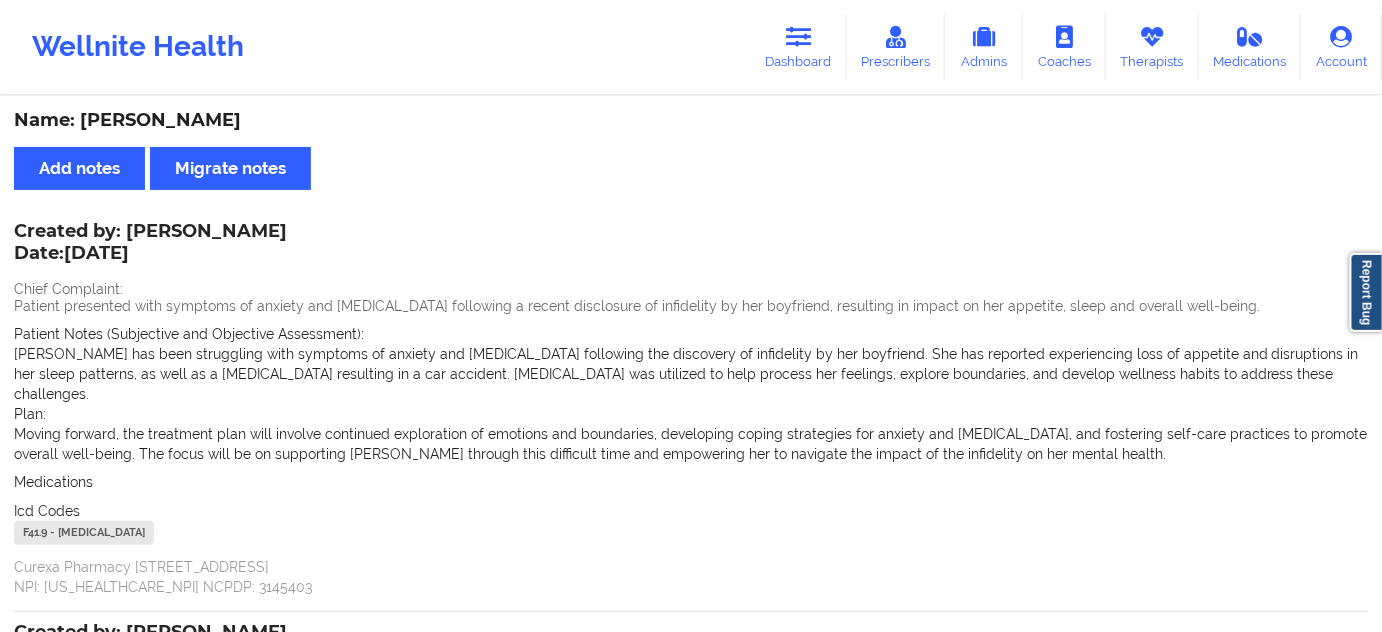 click on "F41.9 - [MEDICAL_DATA]" at bounding box center [84, 533] 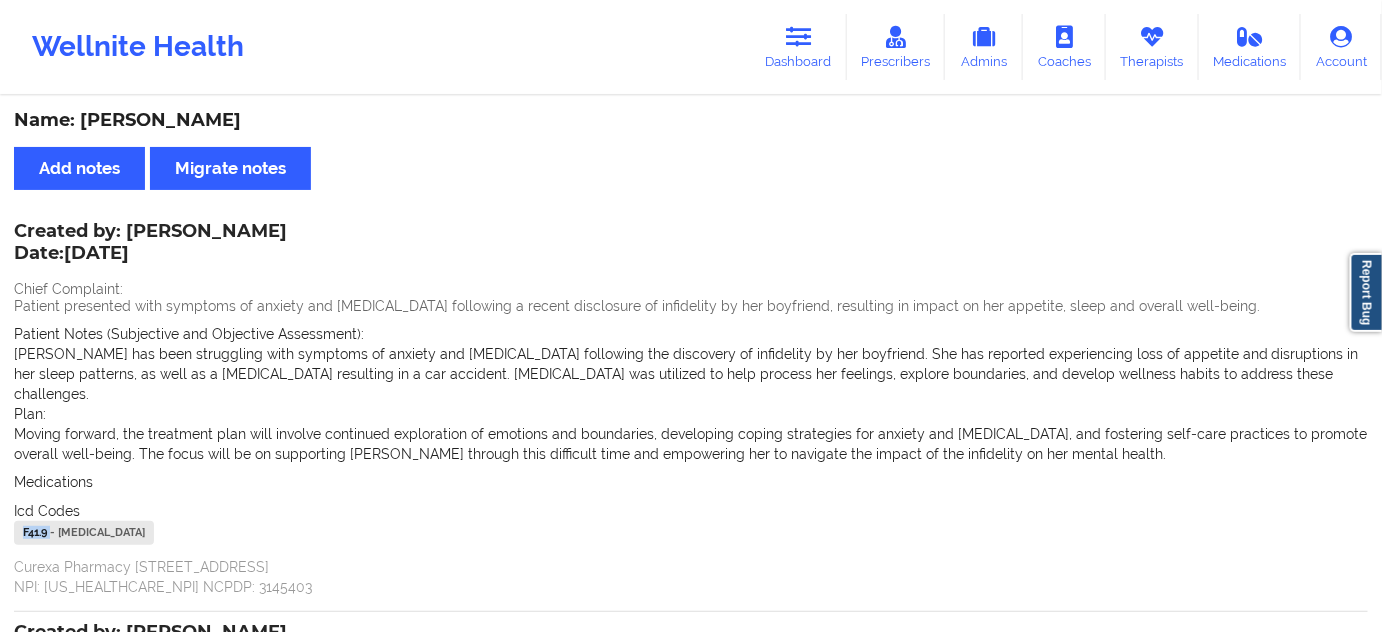 click on "F41.9 - [MEDICAL_DATA]" at bounding box center [84, 533] 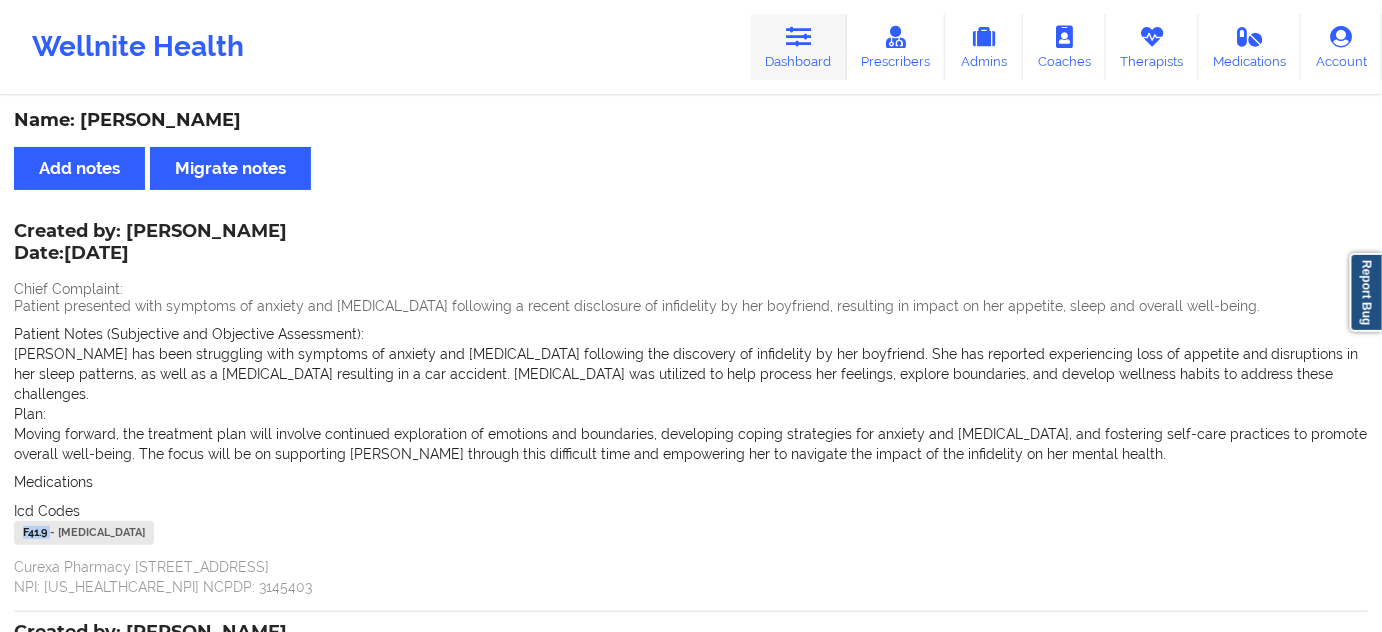 click at bounding box center (799, 37) 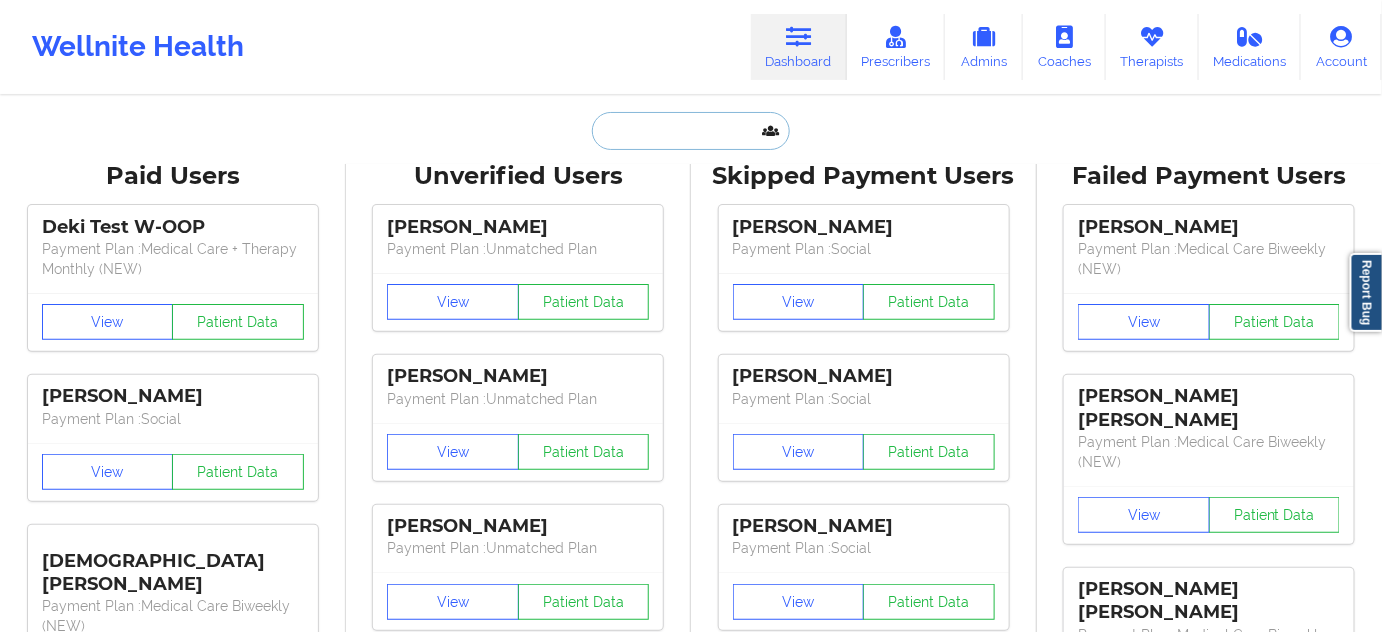 click at bounding box center (691, 131) 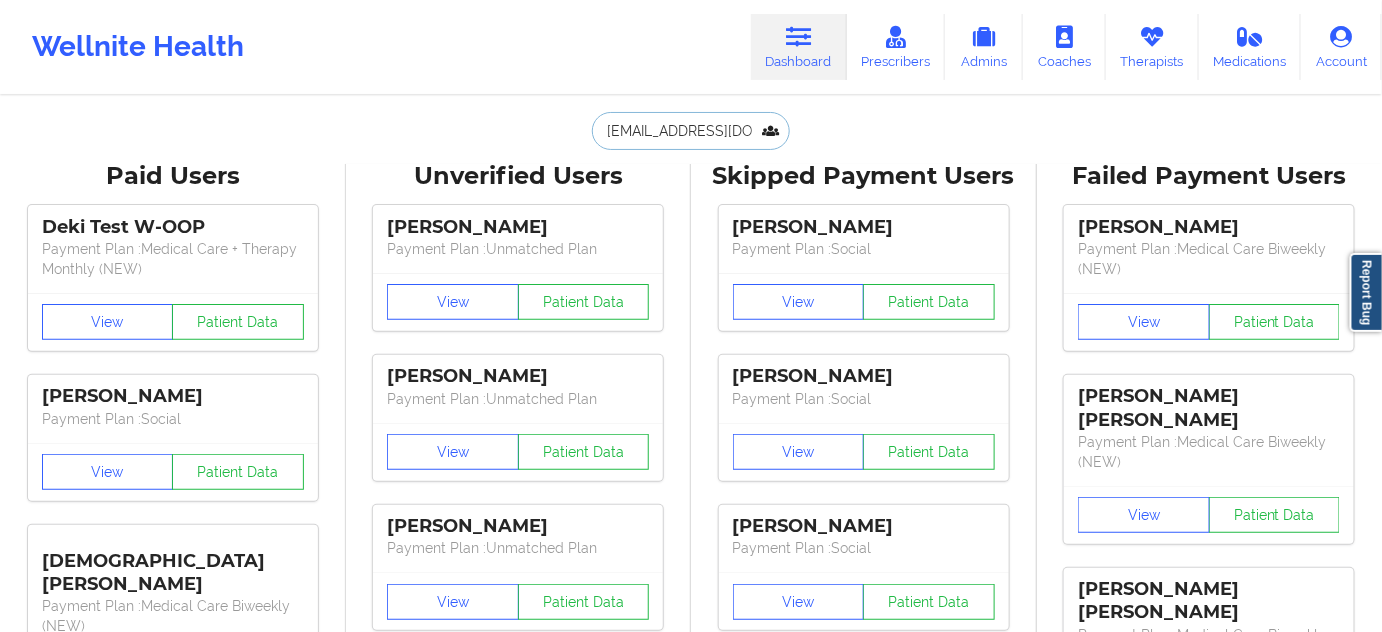 scroll, scrollTop: 0, scrollLeft: 45, axis: horizontal 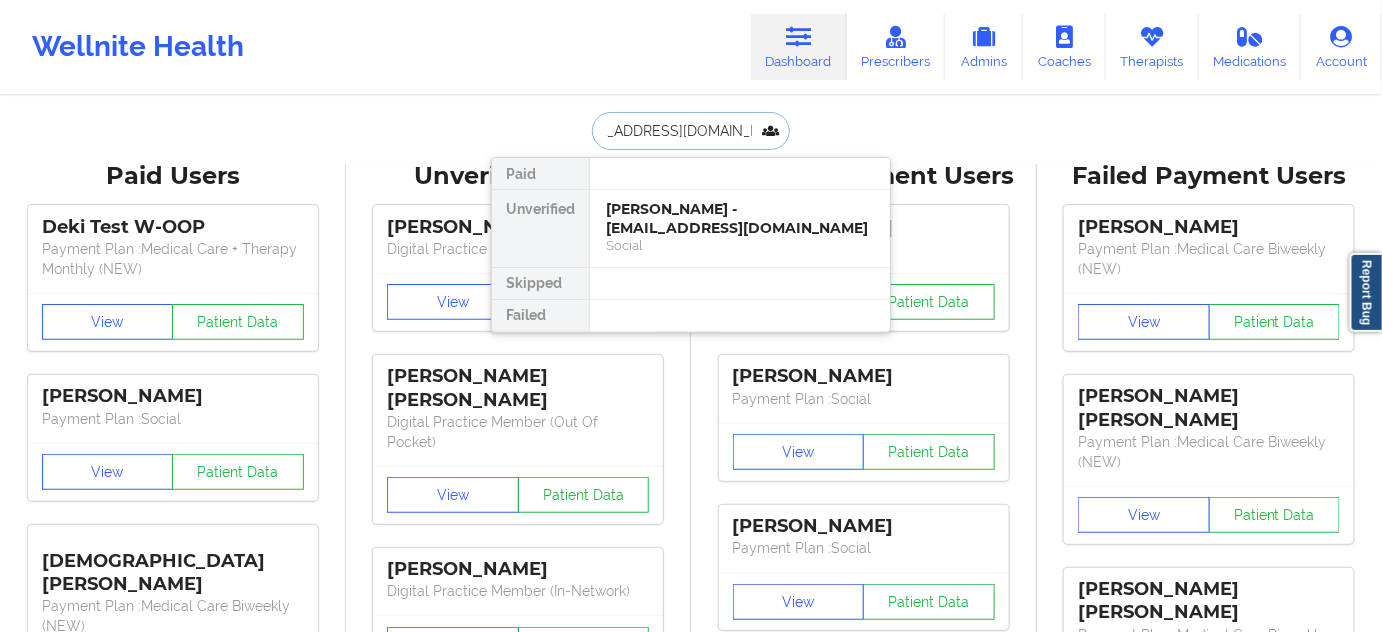 click on "[PERSON_NAME] - [EMAIL_ADDRESS][DOMAIN_NAME]" at bounding box center (740, 218) 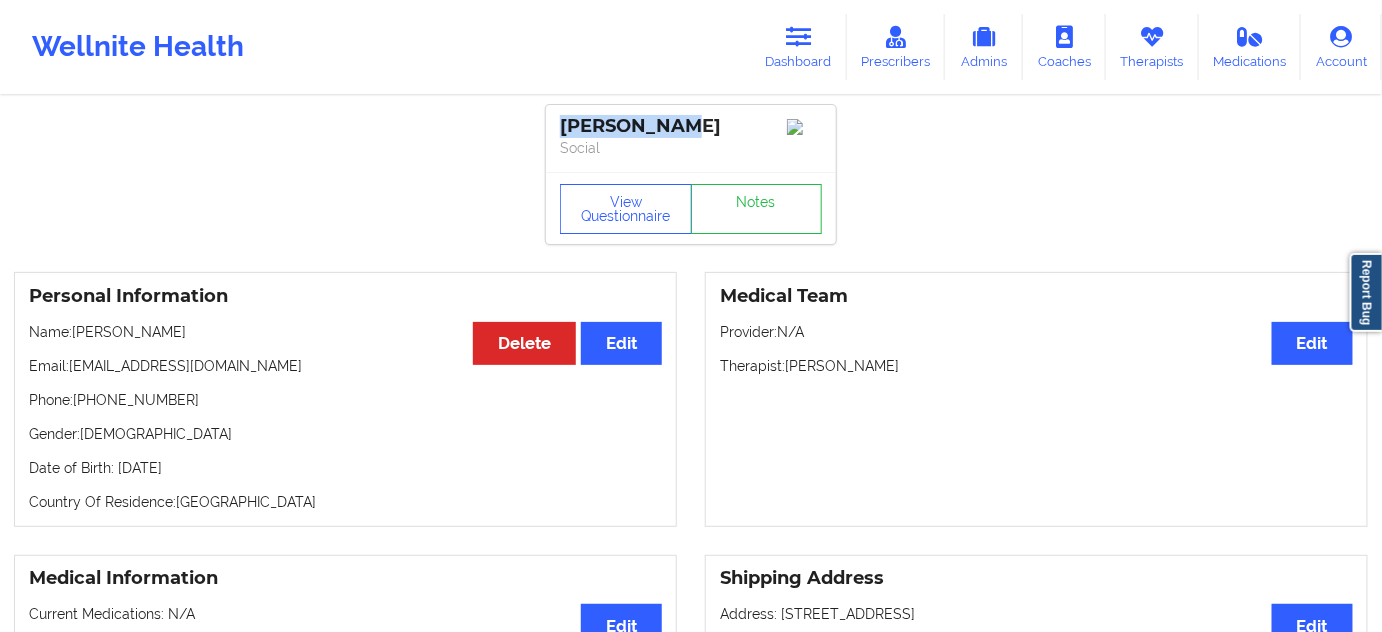 drag, startPoint x: 682, startPoint y: 127, endPoint x: 554, endPoint y: 128, distance: 128.0039 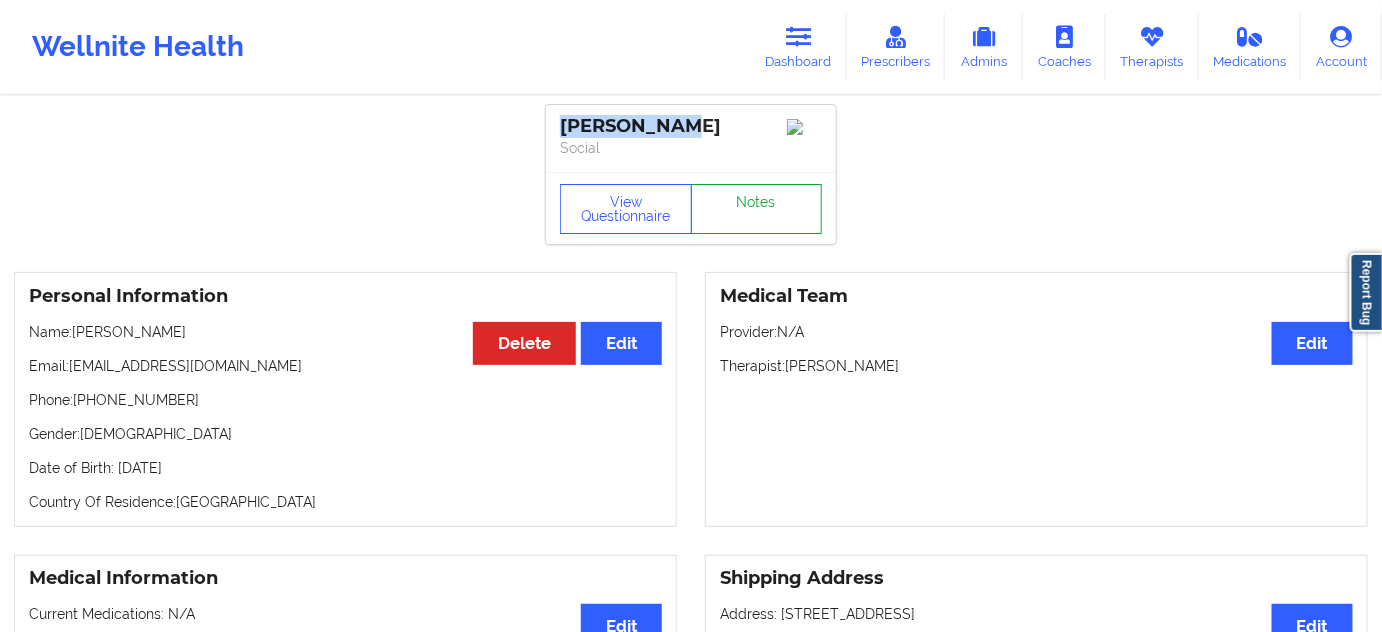 click on "Notes" at bounding box center (757, 209) 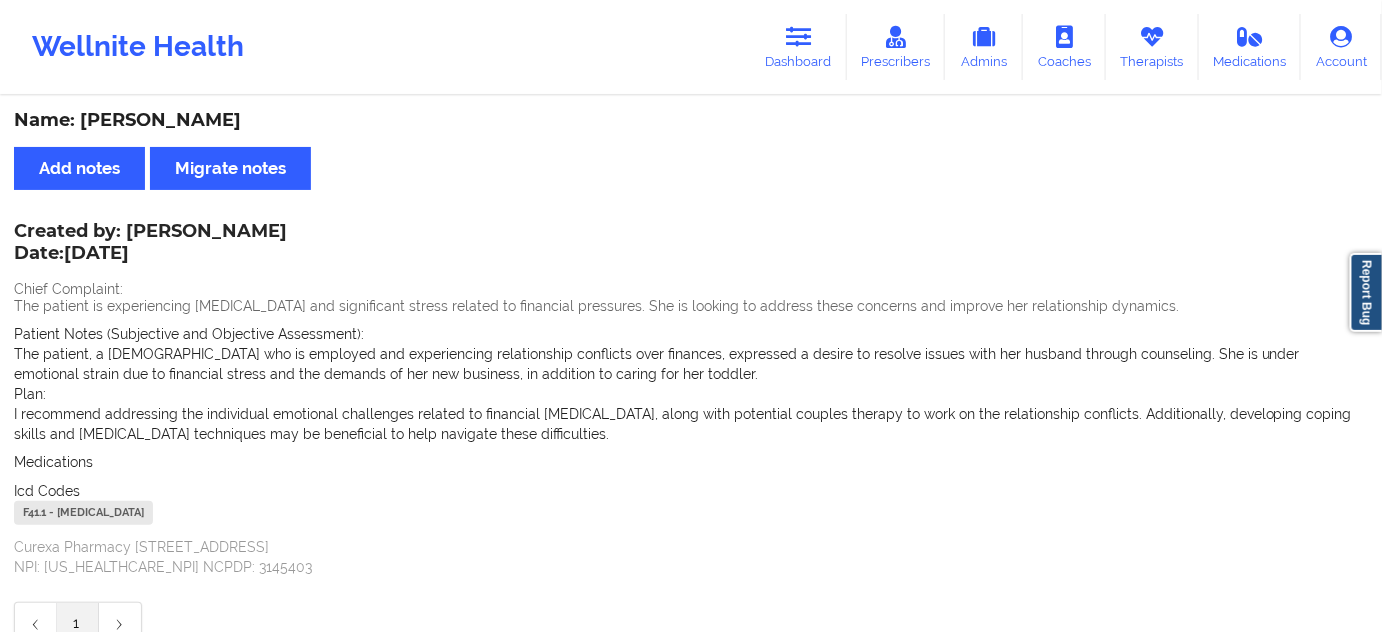 click on "F41.1 - [MEDICAL_DATA]" at bounding box center (83, 513) 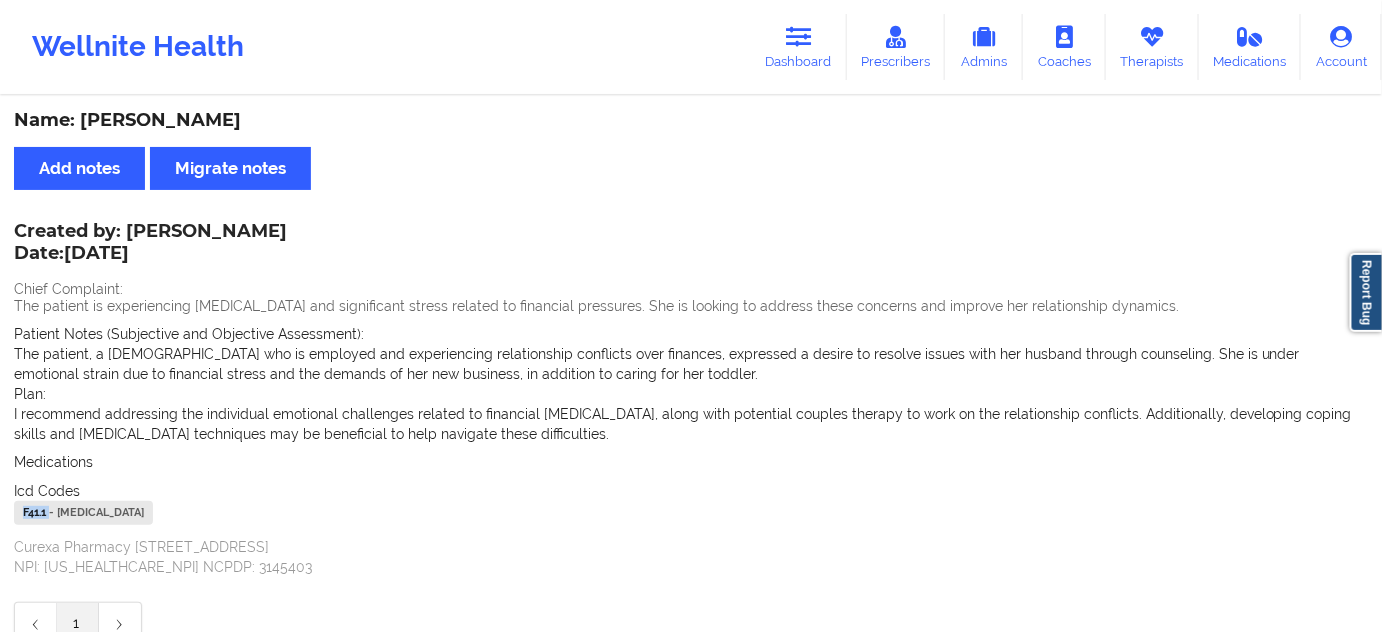 click on "F41.1 - [MEDICAL_DATA]" at bounding box center [83, 513] 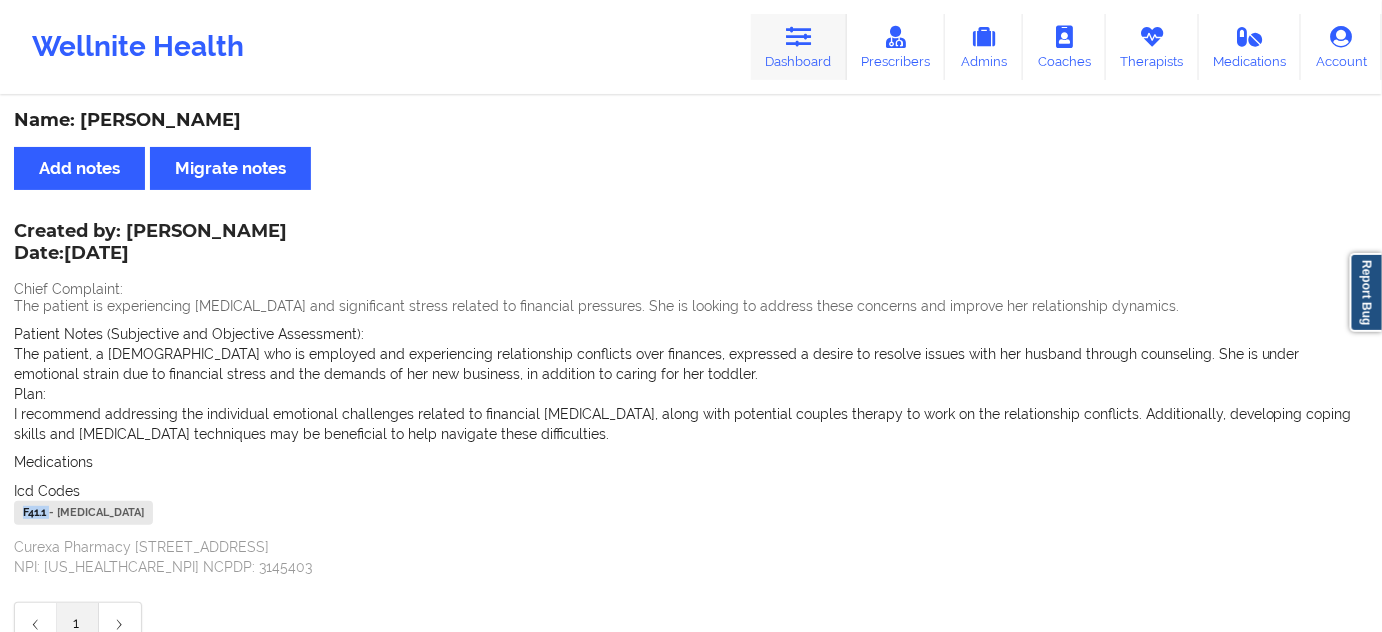 click on "Dashboard" at bounding box center [799, 47] 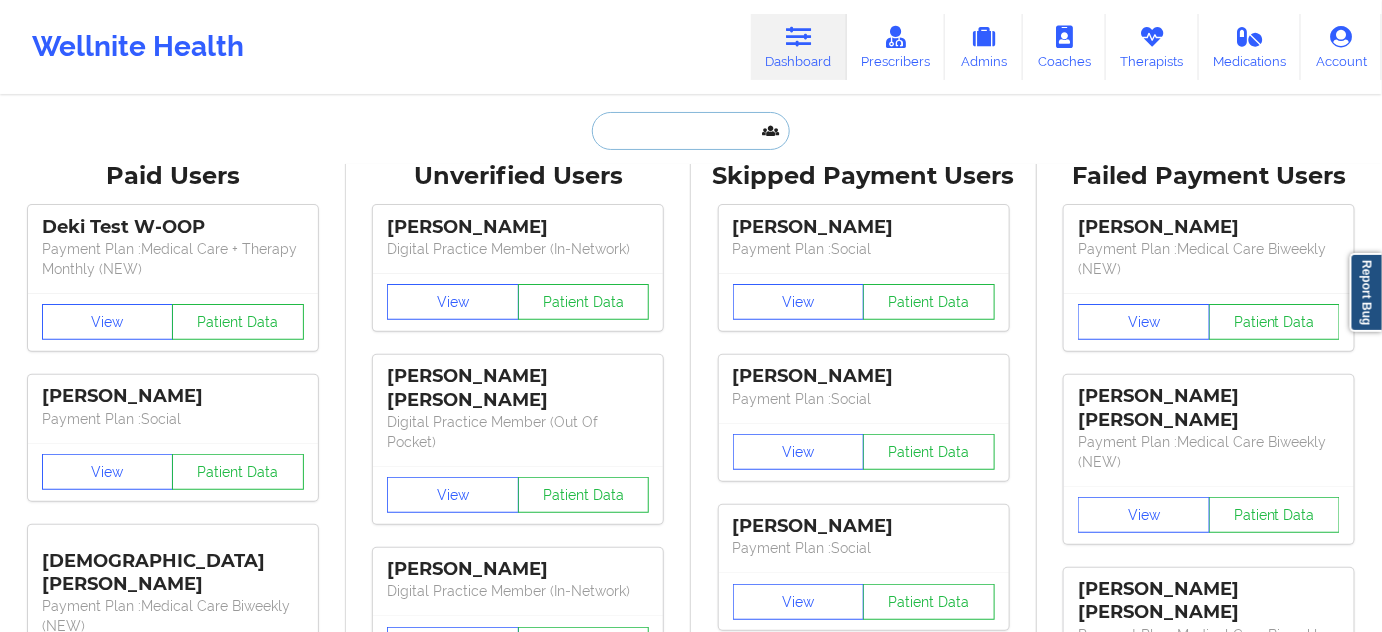 click at bounding box center [691, 131] 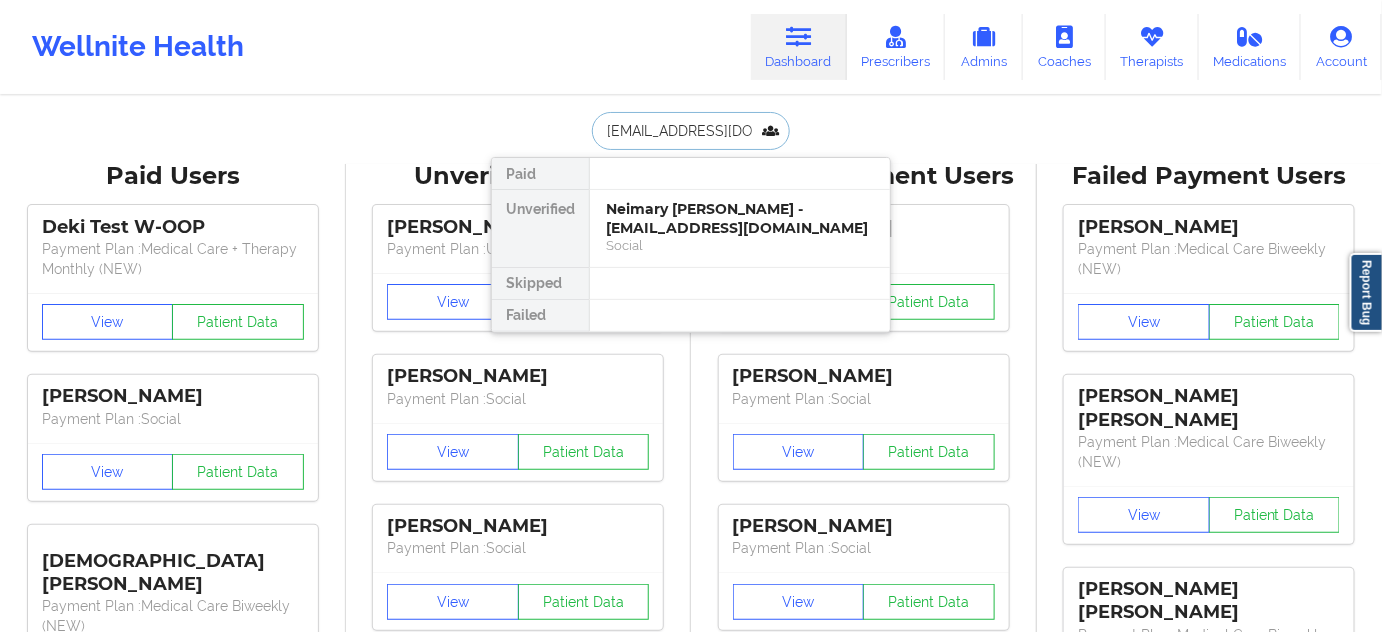 click on "Neimary [PERSON_NAME] - [EMAIL_ADDRESS][DOMAIN_NAME]" at bounding box center [740, 218] 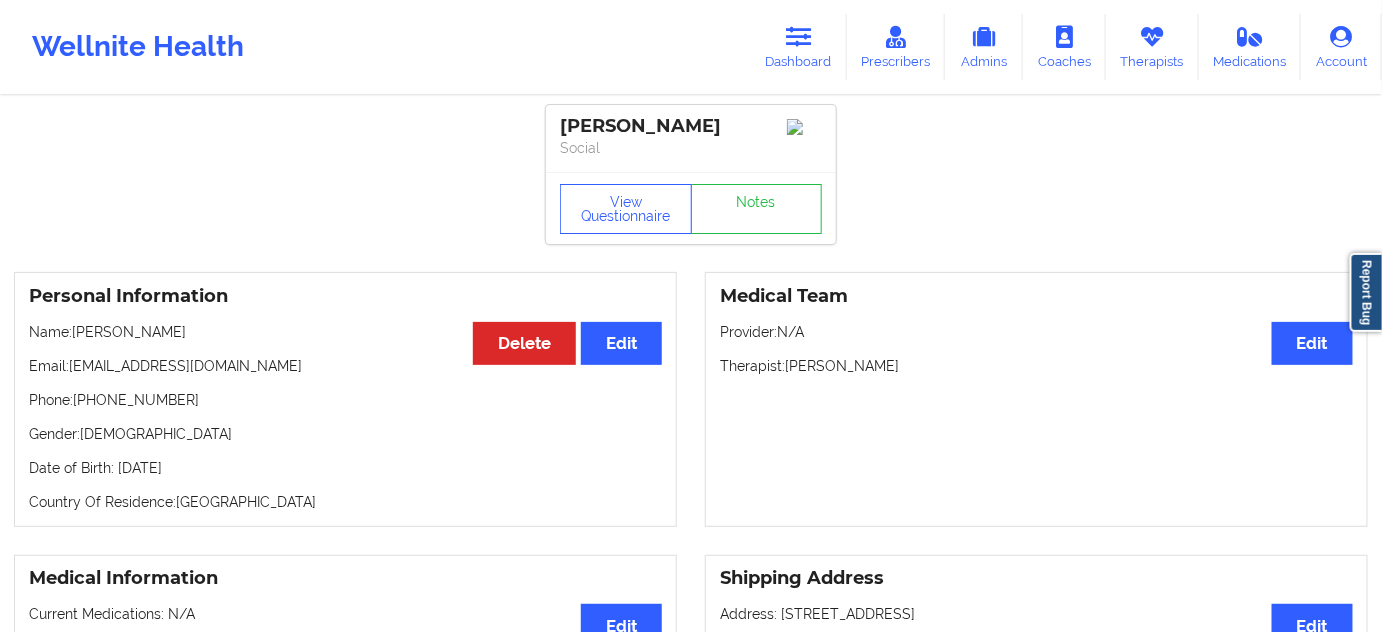 drag, startPoint x: 734, startPoint y: 123, endPoint x: 549, endPoint y: 123, distance: 185 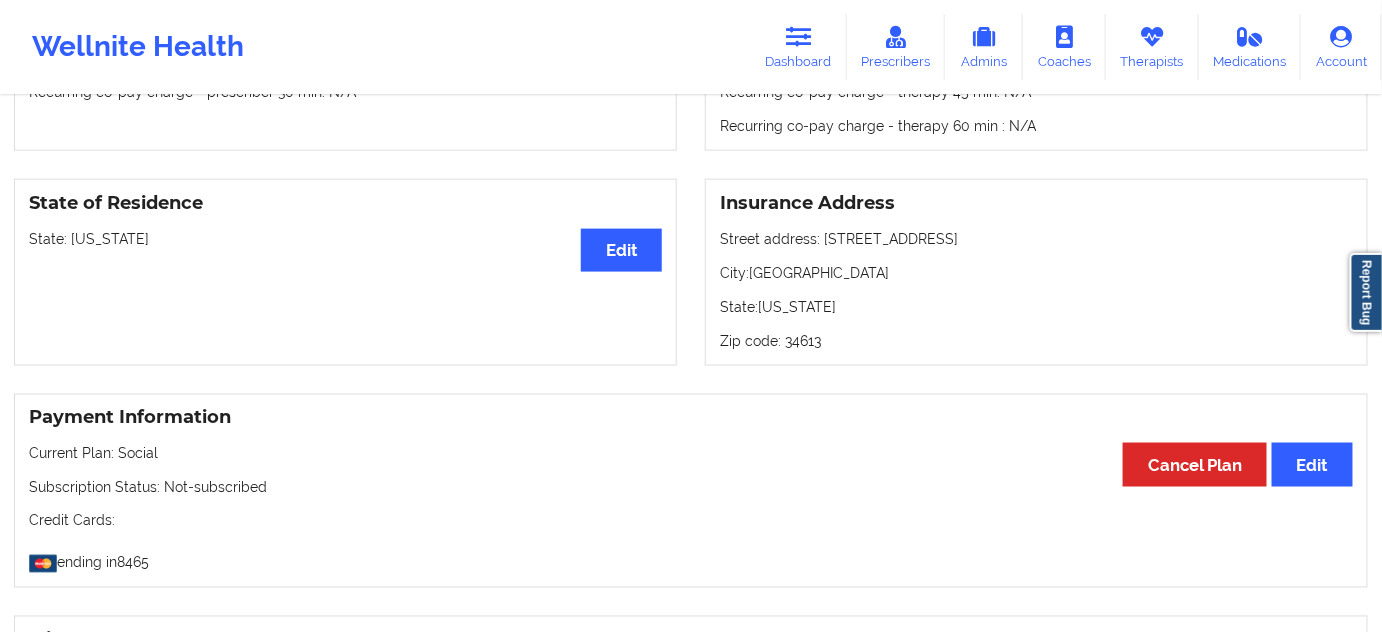 scroll, scrollTop: 787, scrollLeft: 0, axis: vertical 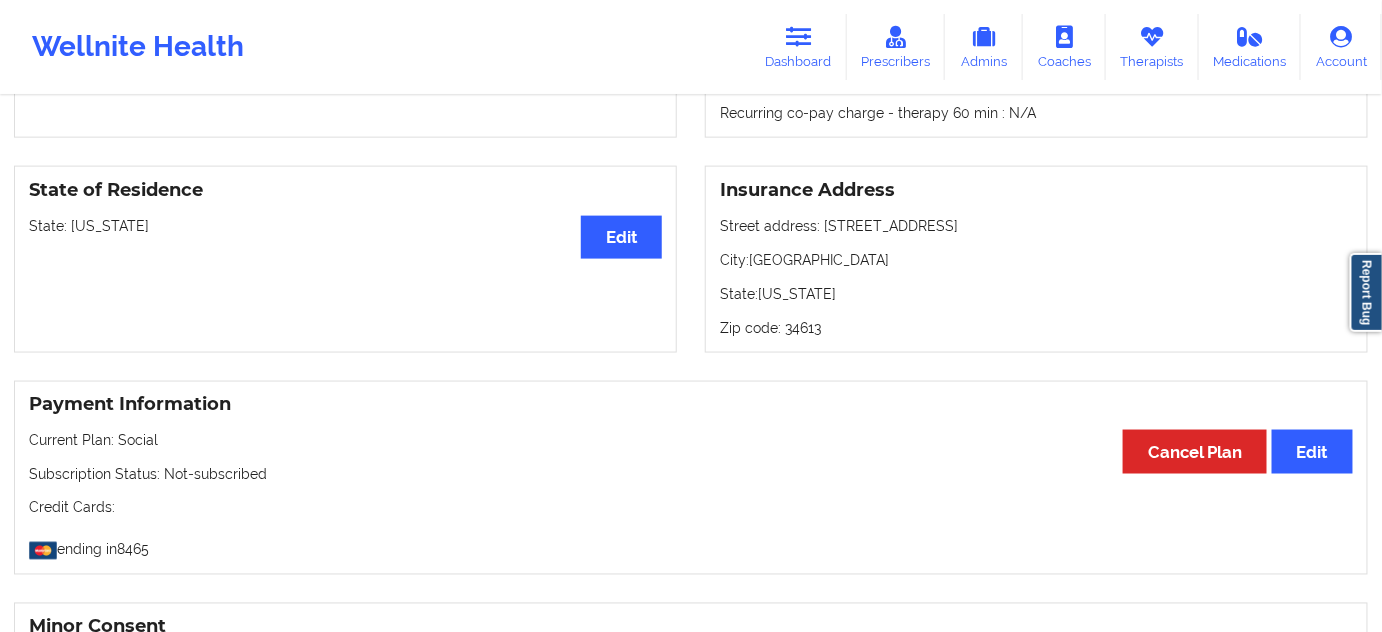 drag, startPoint x: 828, startPoint y: 228, endPoint x: 983, endPoint y: 228, distance: 155 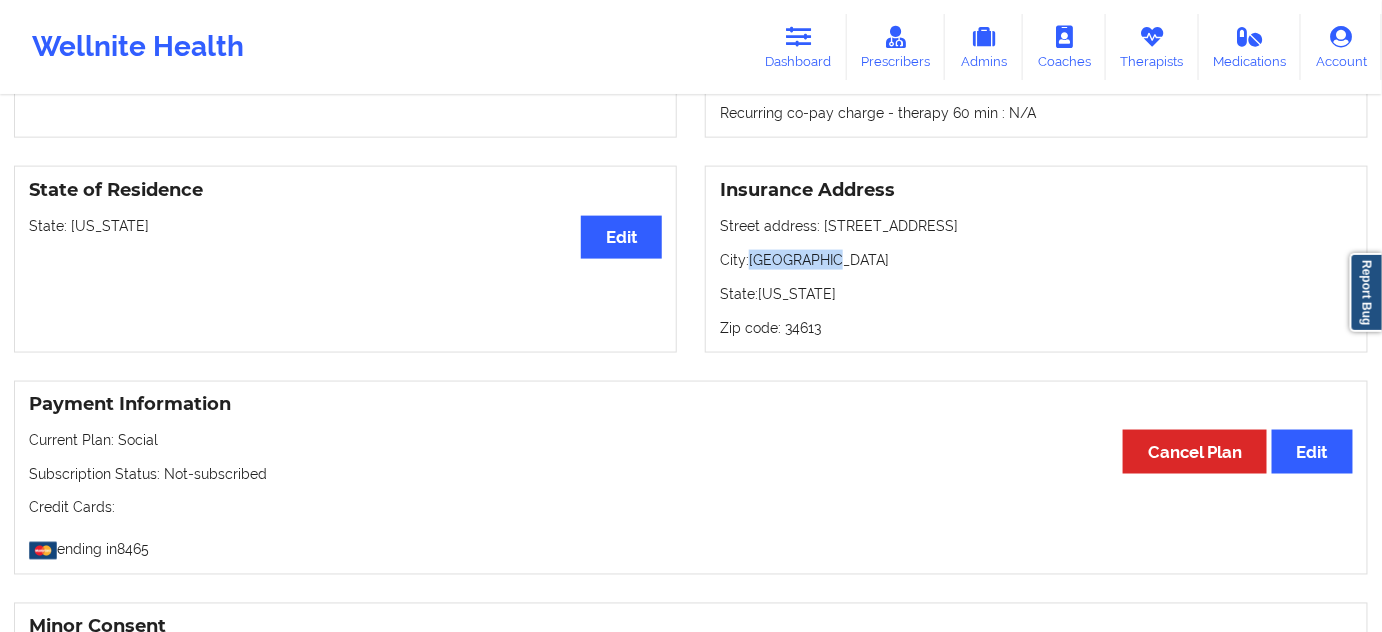 click on "City:  [GEOGRAPHIC_DATA]" at bounding box center (1036, 260) 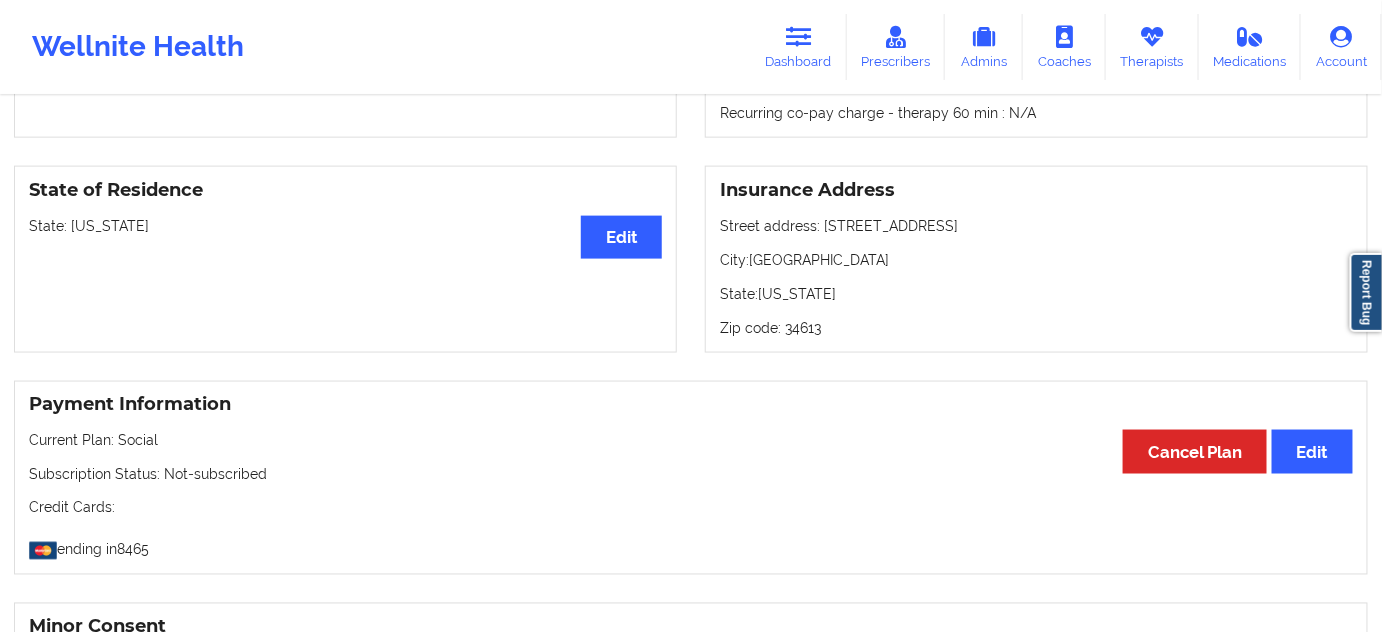 click on "Zip code:   34613" at bounding box center (1036, 328) 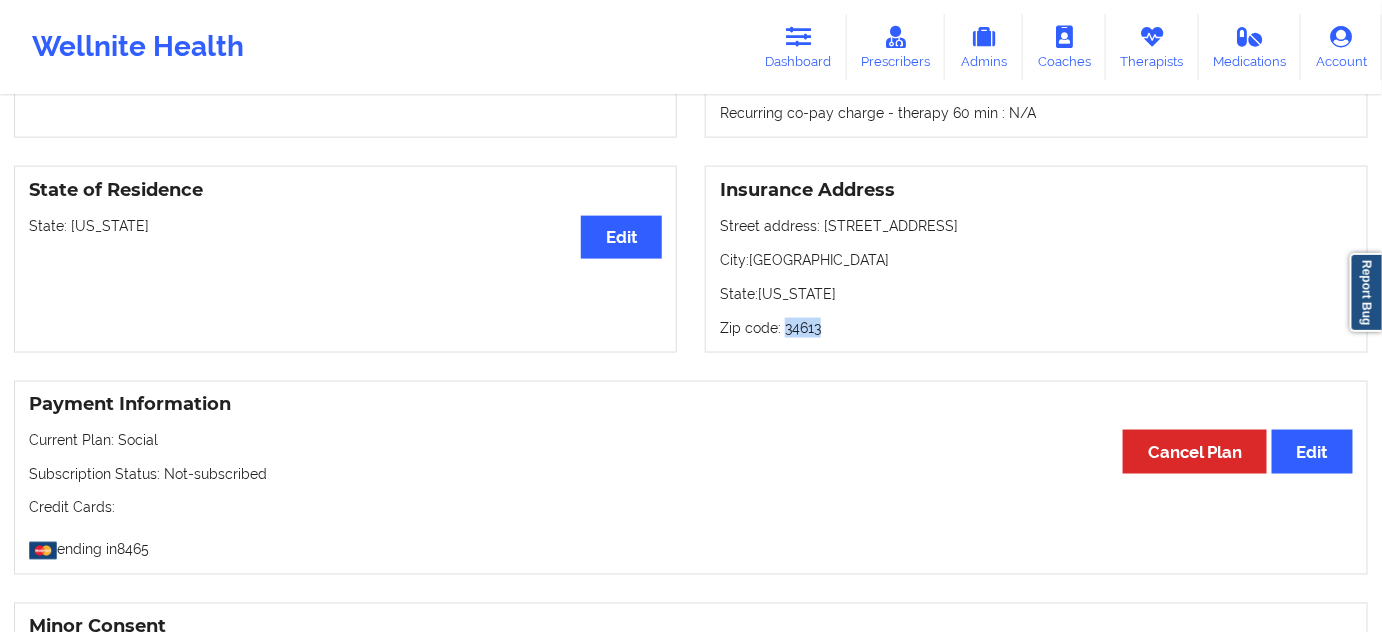 click on "Zip code:   34613" at bounding box center [1036, 328] 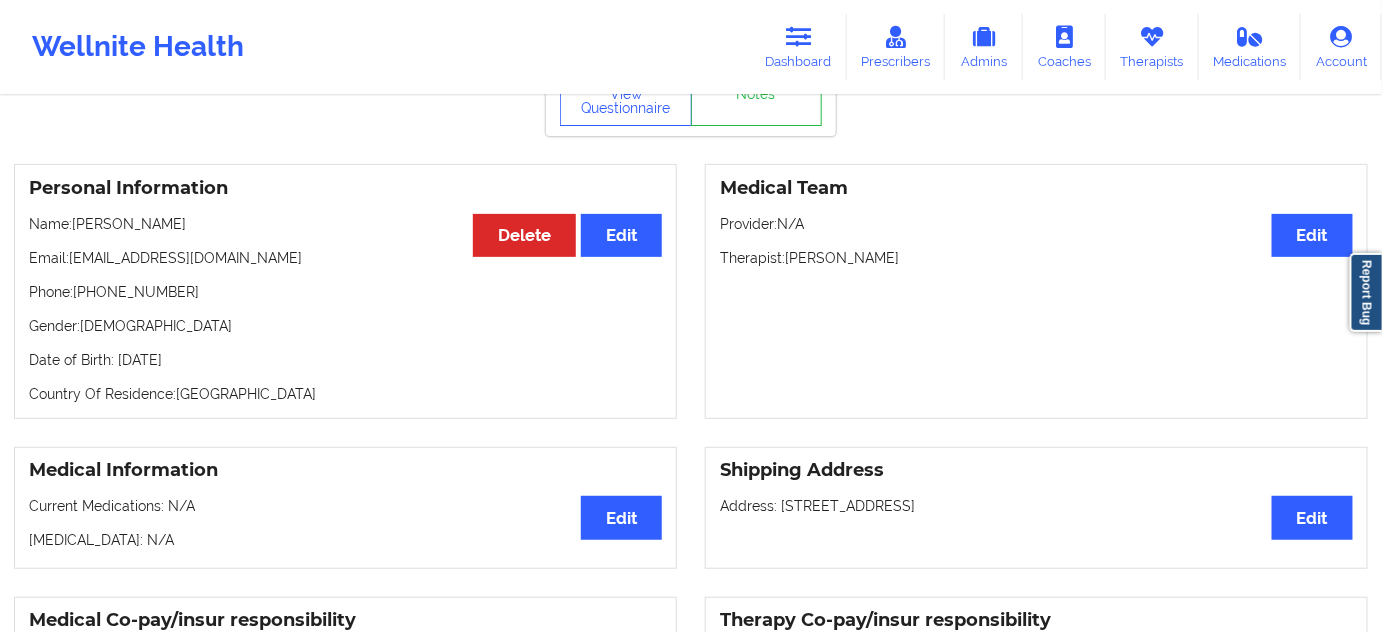 scroll, scrollTop: 0, scrollLeft: 0, axis: both 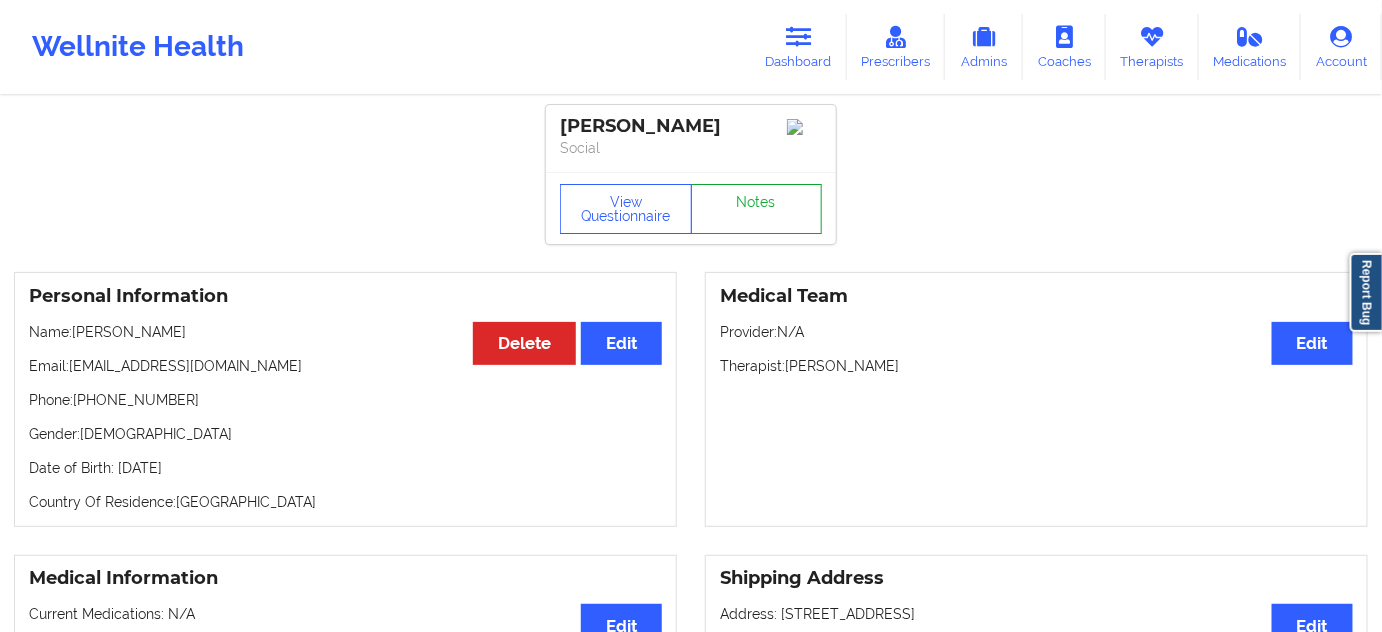 click on "Notes" at bounding box center (757, 209) 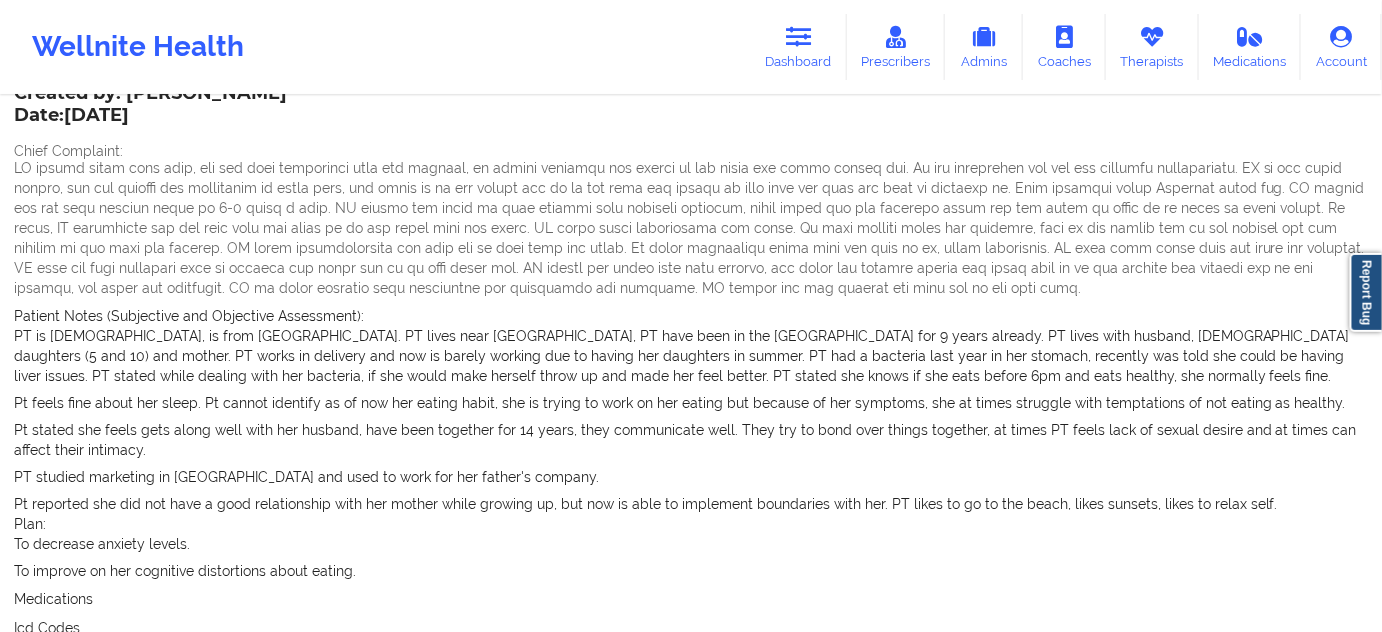 scroll, scrollTop: 382, scrollLeft: 0, axis: vertical 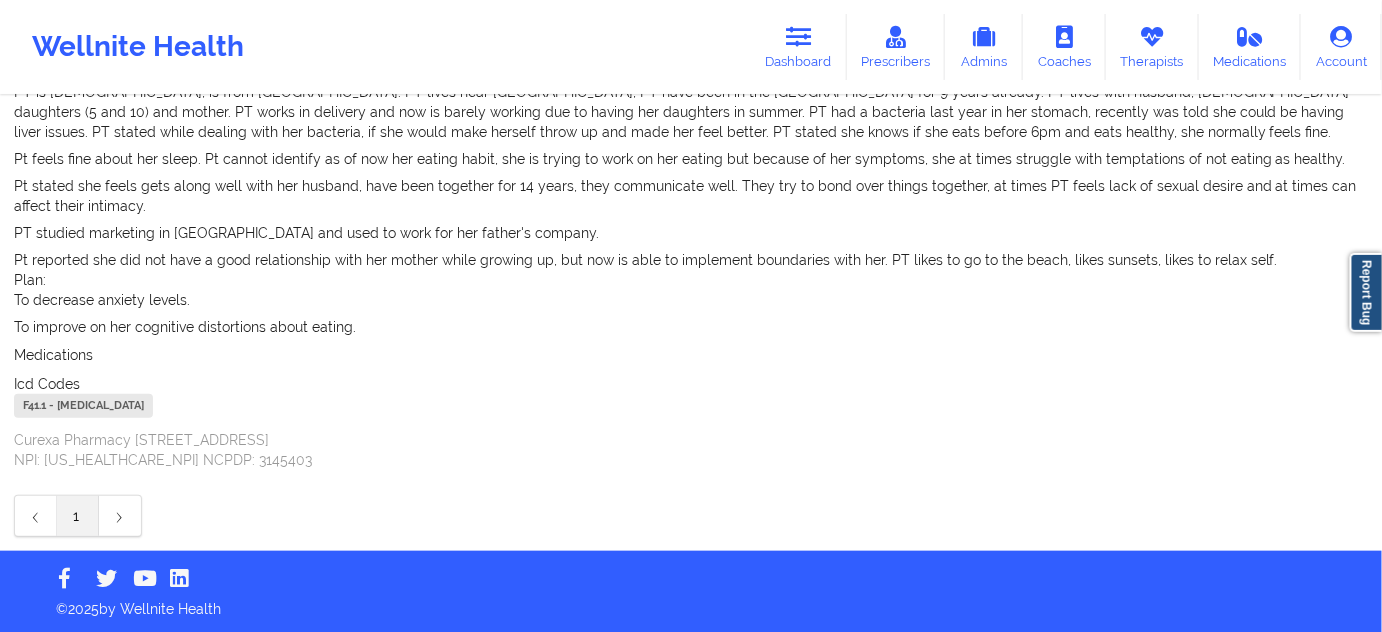 click on "F41.1 - [MEDICAL_DATA]" at bounding box center [83, 406] 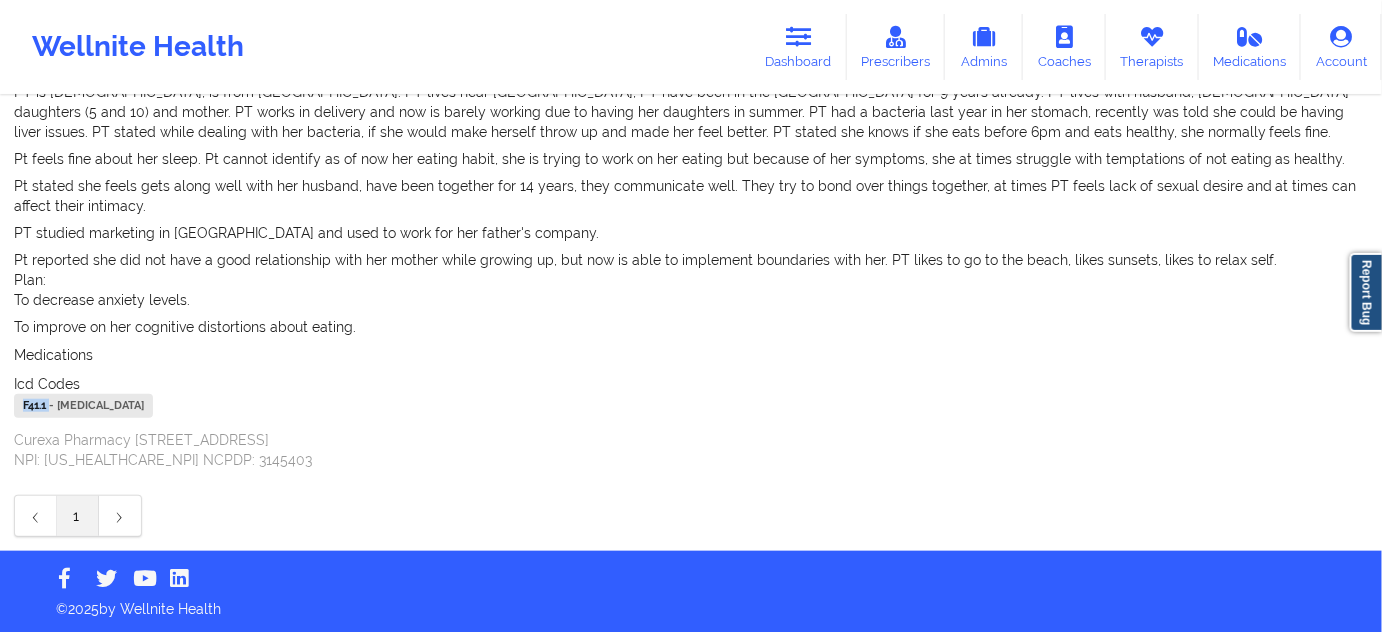 click on "F41.1 - [MEDICAL_DATA]" at bounding box center [83, 406] 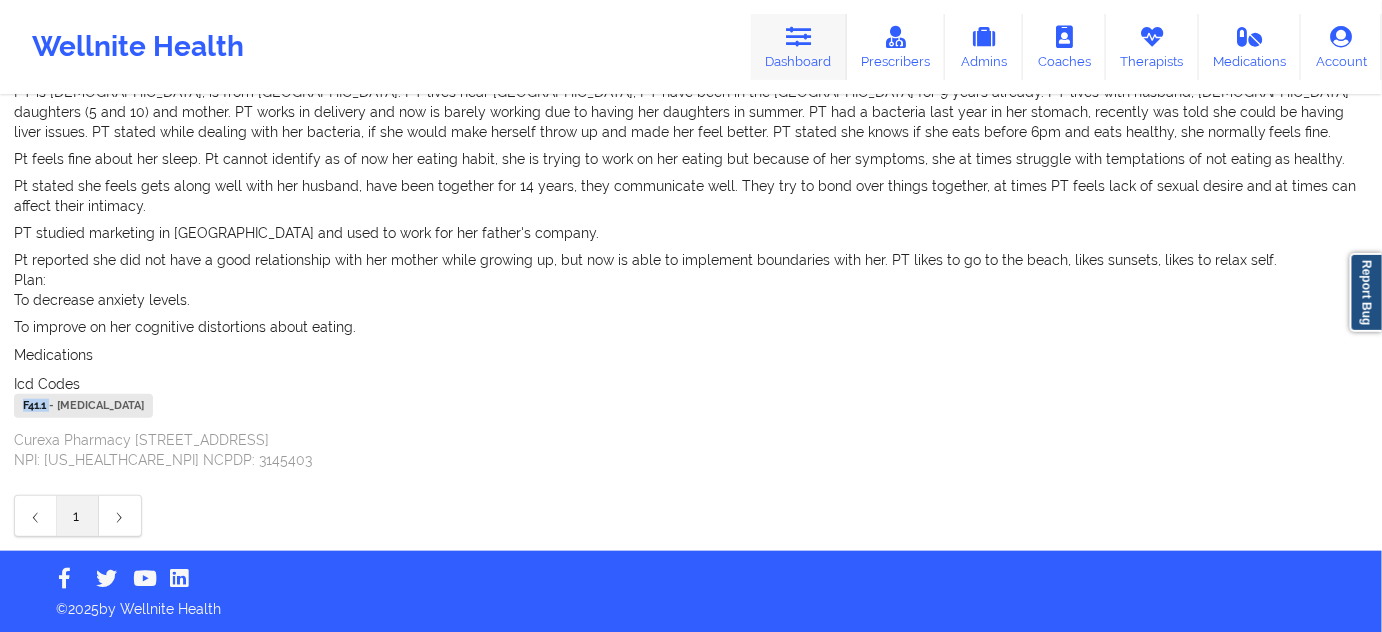 click on "Dashboard" at bounding box center (799, 47) 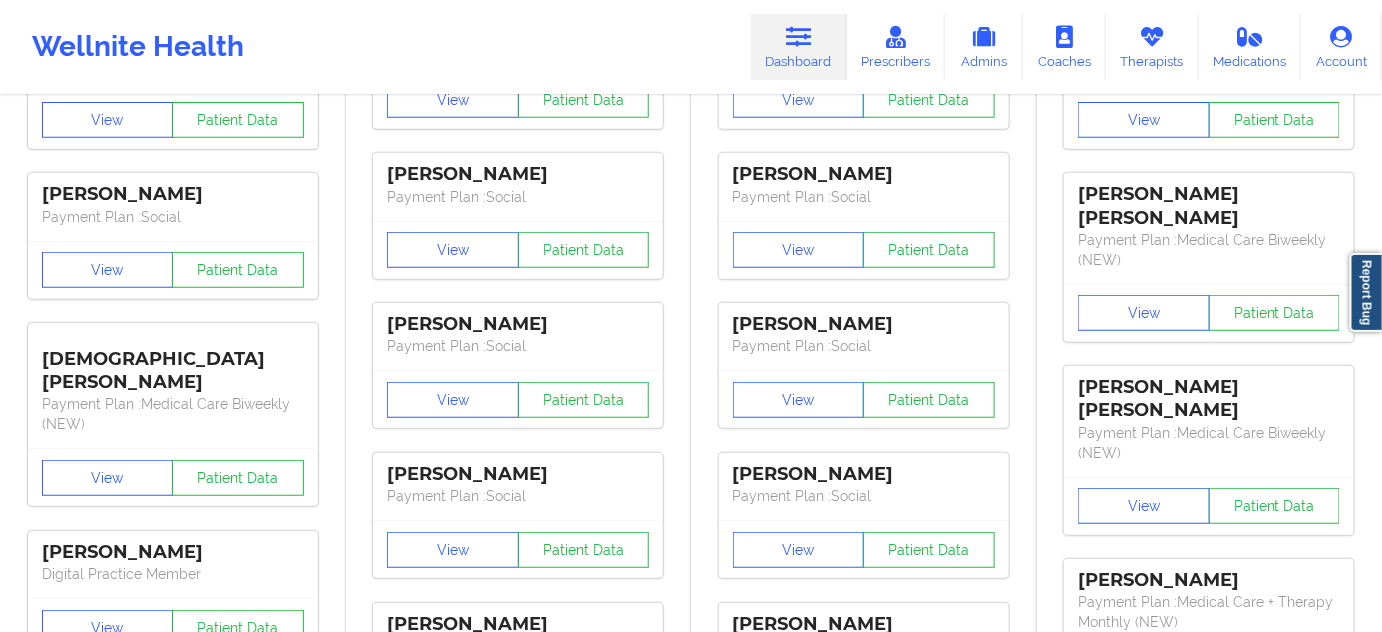 scroll, scrollTop: 0, scrollLeft: 0, axis: both 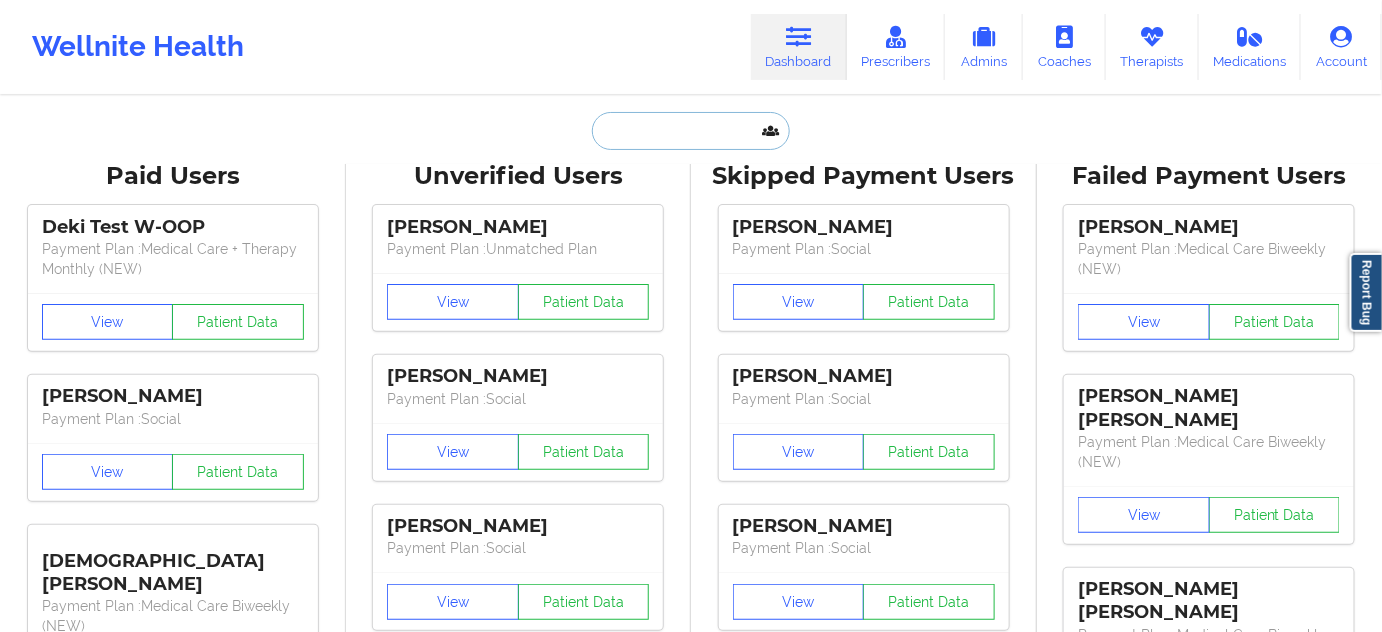 click at bounding box center (691, 131) 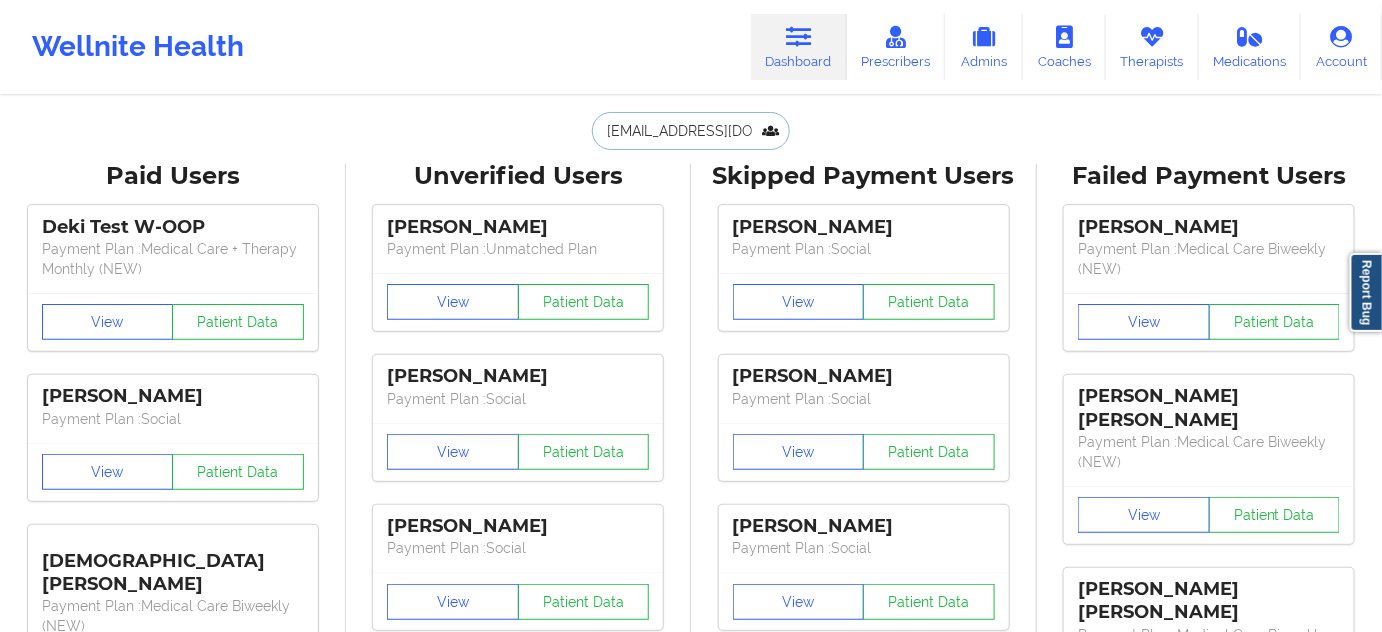 scroll, scrollTop: 0, scrollLeft: 53, axis: horizontal 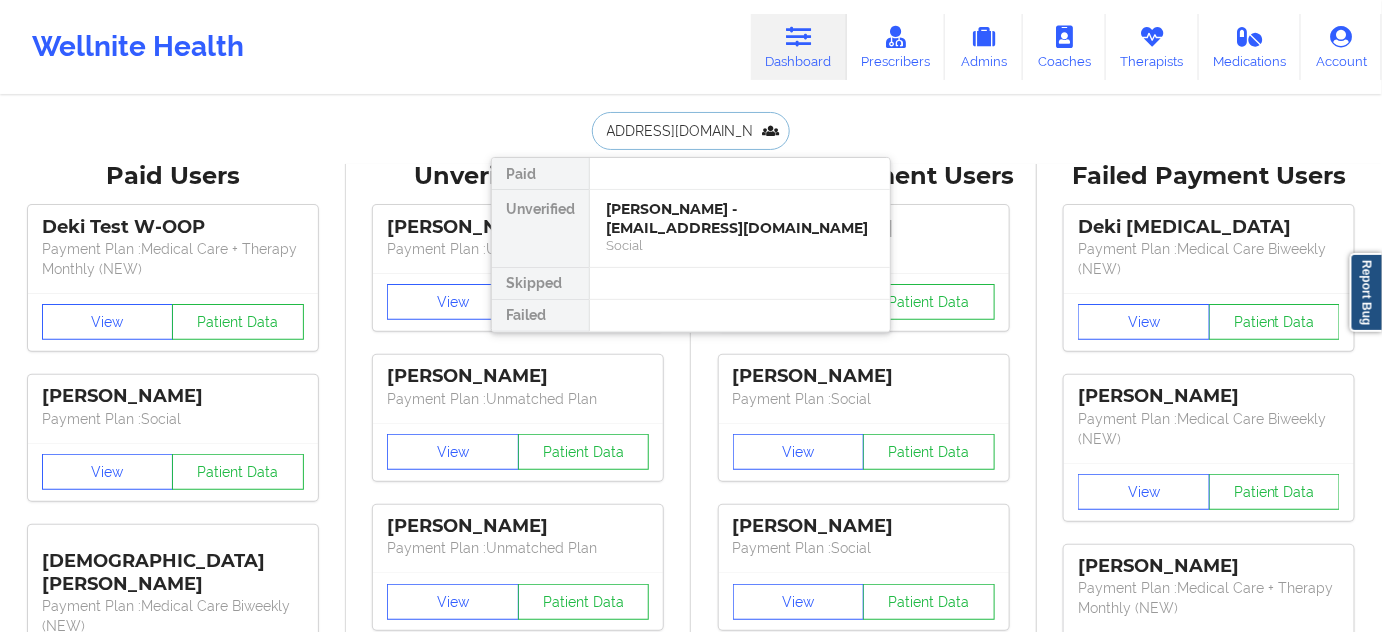 click on "[PERSON_NAME]  - [EMAIL_ADDRESS][DOMAIN_NAME]" at bounding box center [740, 218] 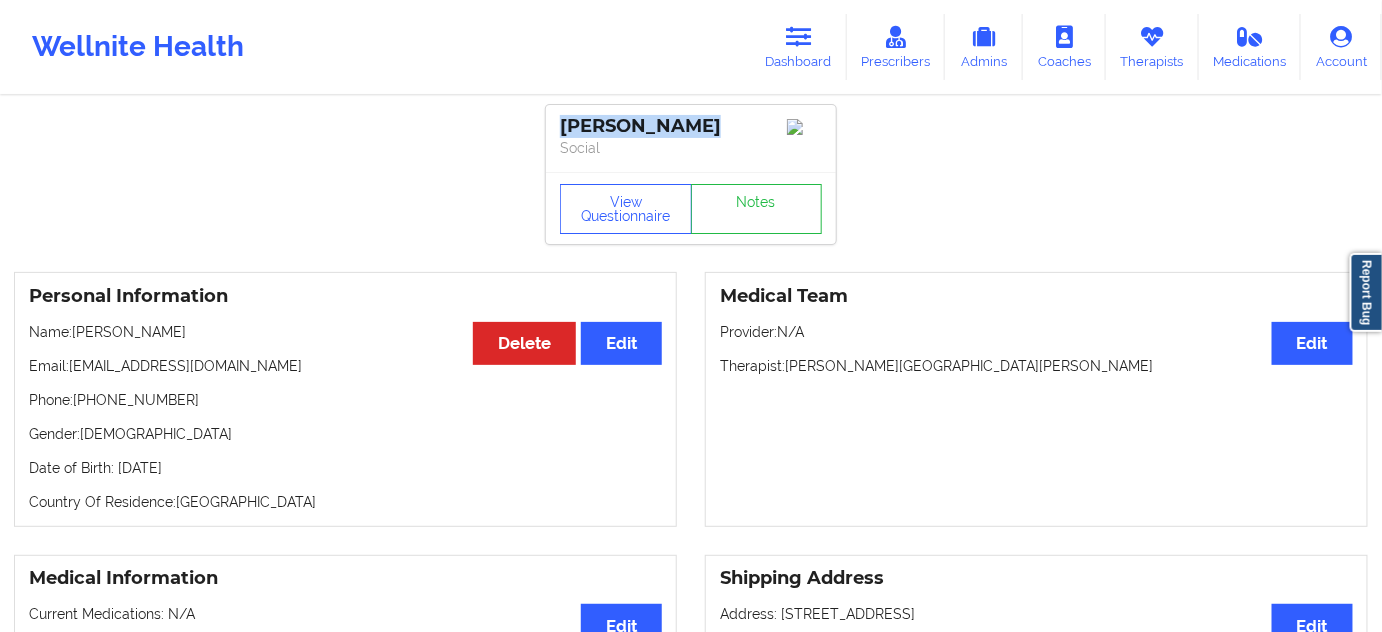 drag, startPoint x: 715, startPoint y: 117, endPoint x: 534, endPoint y: 112, distance: 181.06905 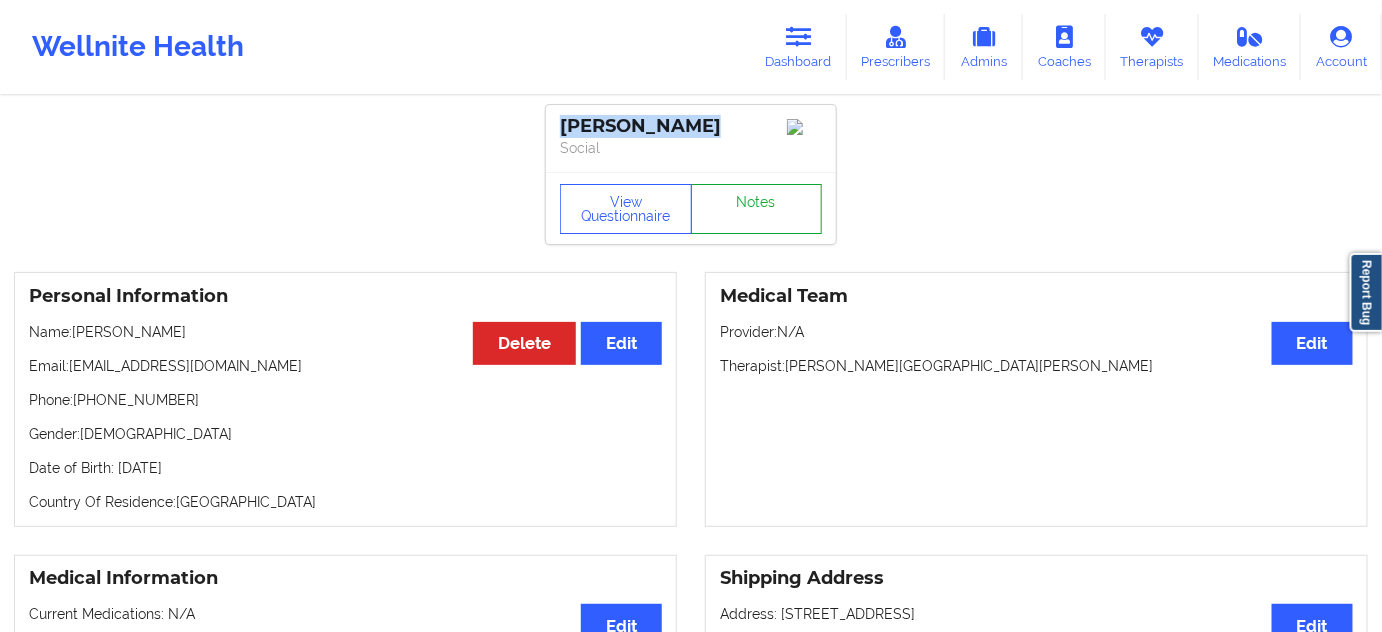 click on "Notes" at bounding box center (757, 209) 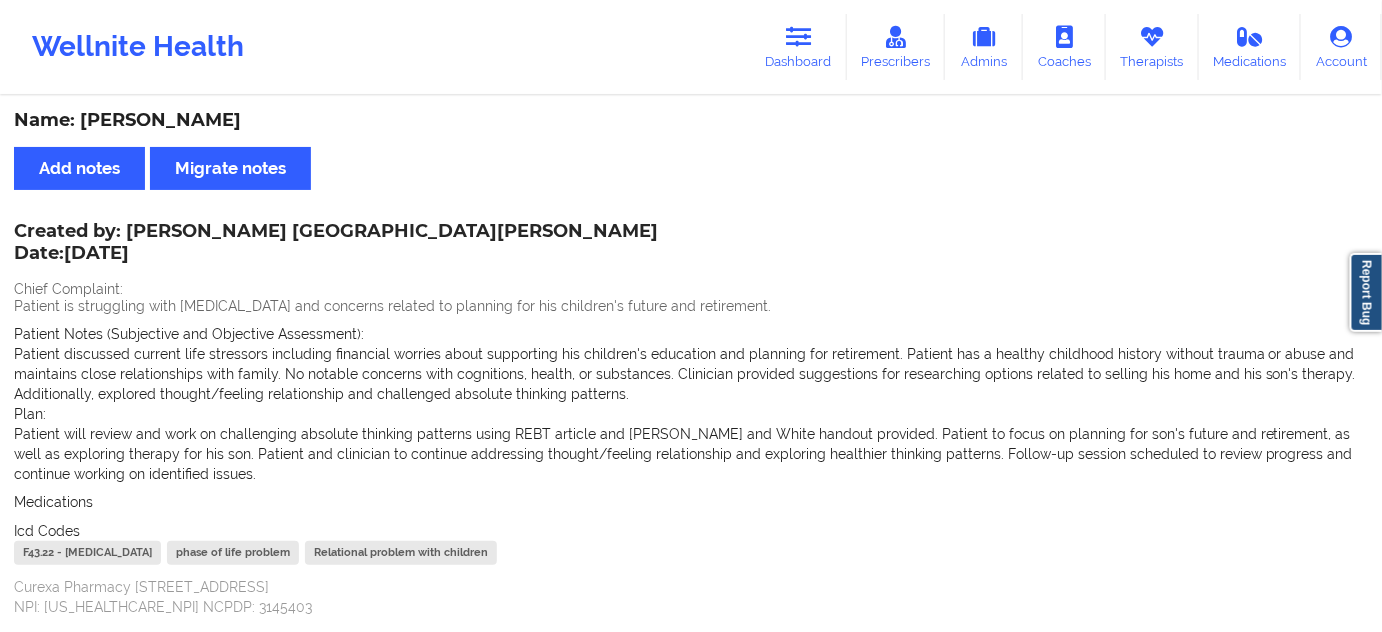 click on "F43.22 - [MEDICAL_DATA]" at bounding box center (87, 553) 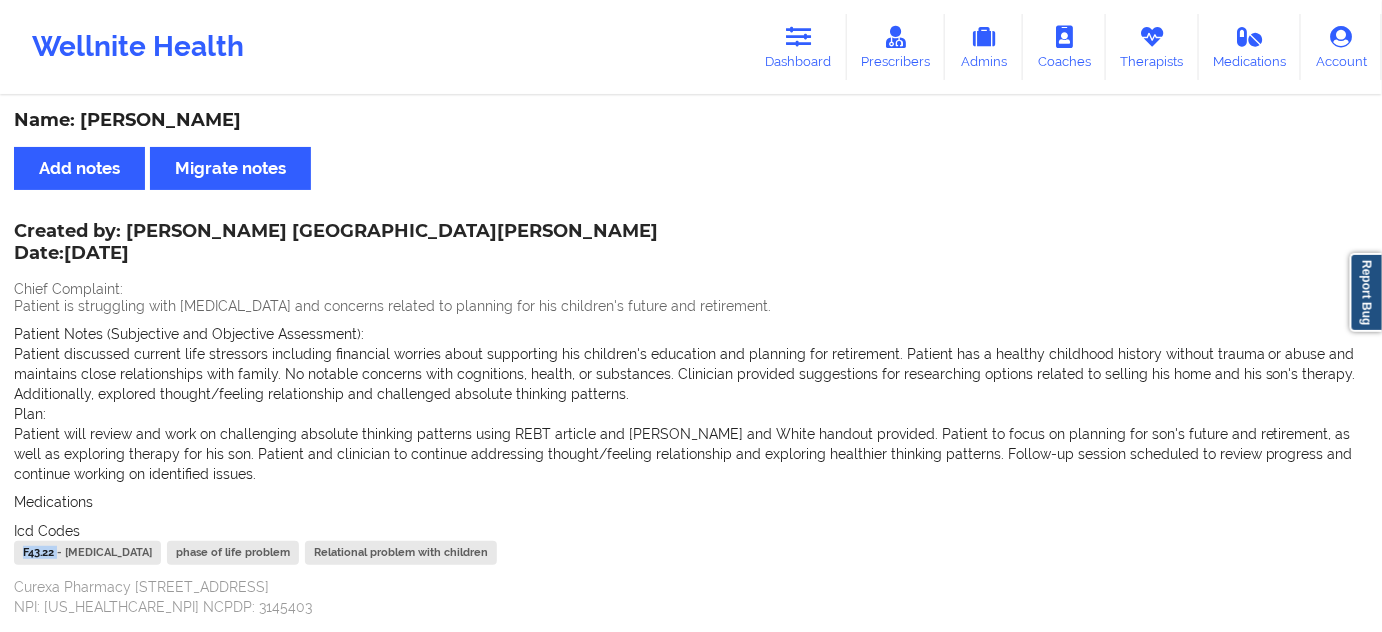 click on "F43.22 - [MEDICAL_DATA]" at bounding box center (87, 553) 